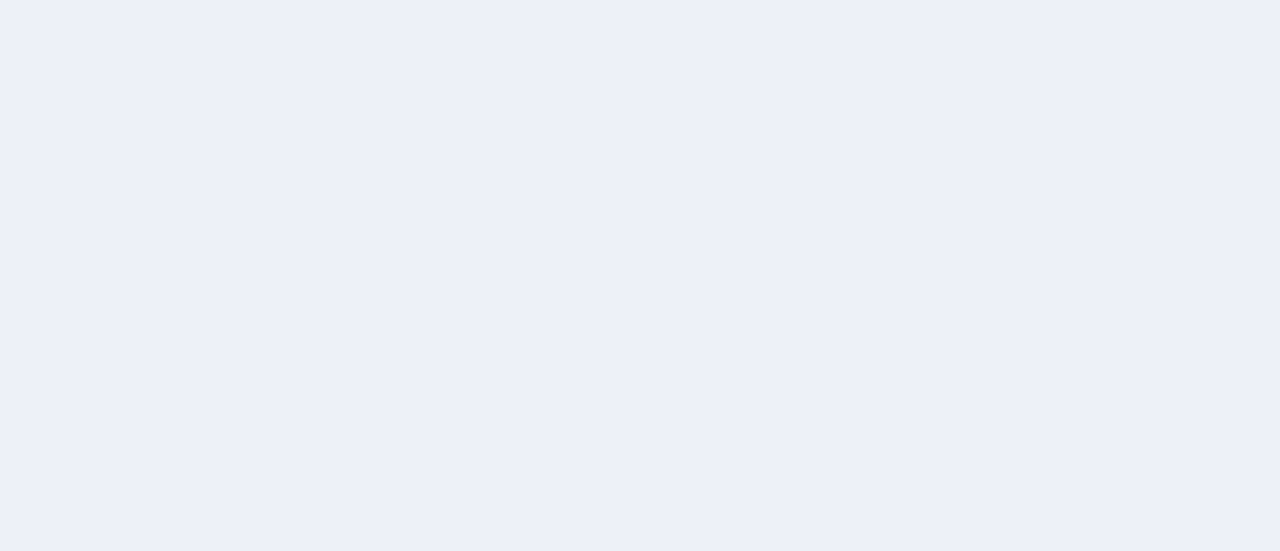 scroll, scrollTop: 0, scrollLeft: 0, axis: both 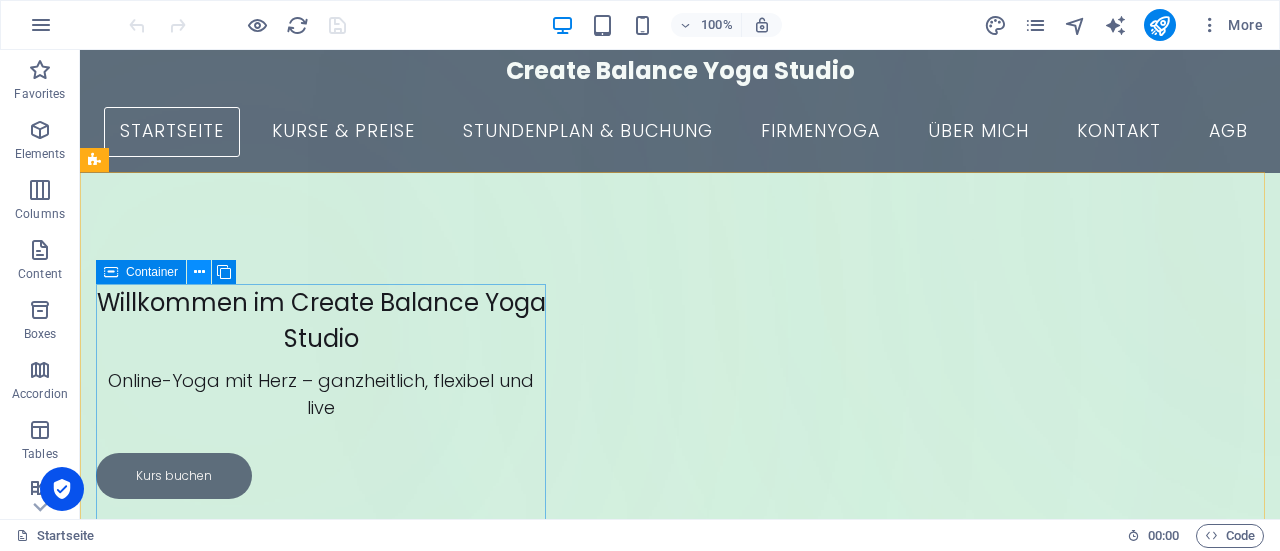 click at bounding box center (199, 272) 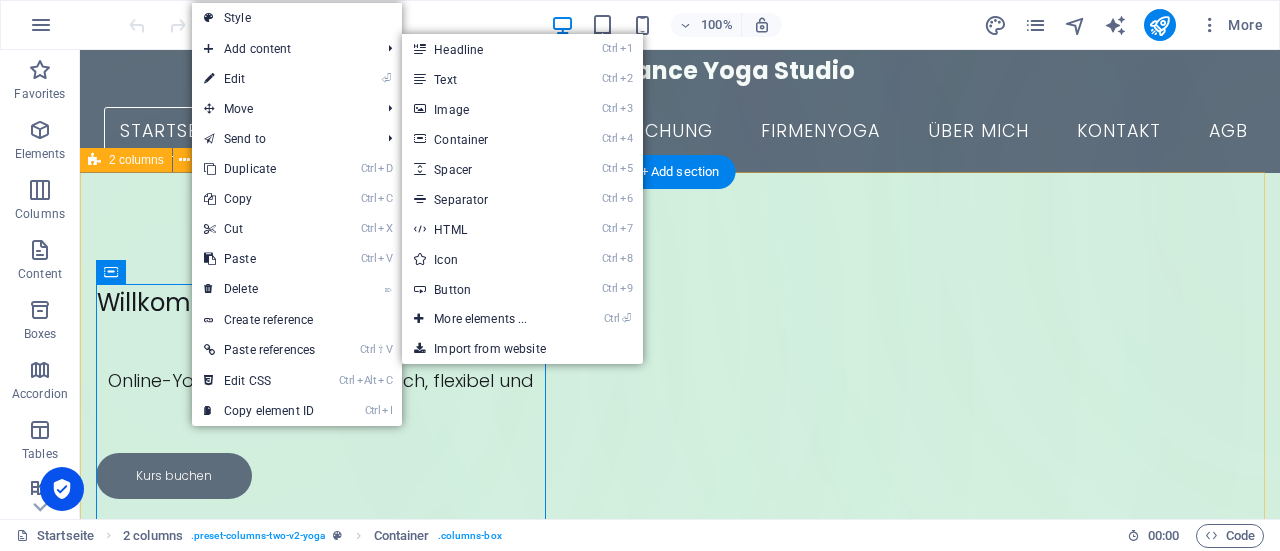 click on "Drop content here or  Add elements  Paste clipboard Willkommen im Create Balance Yoga Studio Online-Yoga mit Herz – ganzheitlich, flexibel und live Kurs buchen" at bounding box center (680, 609) 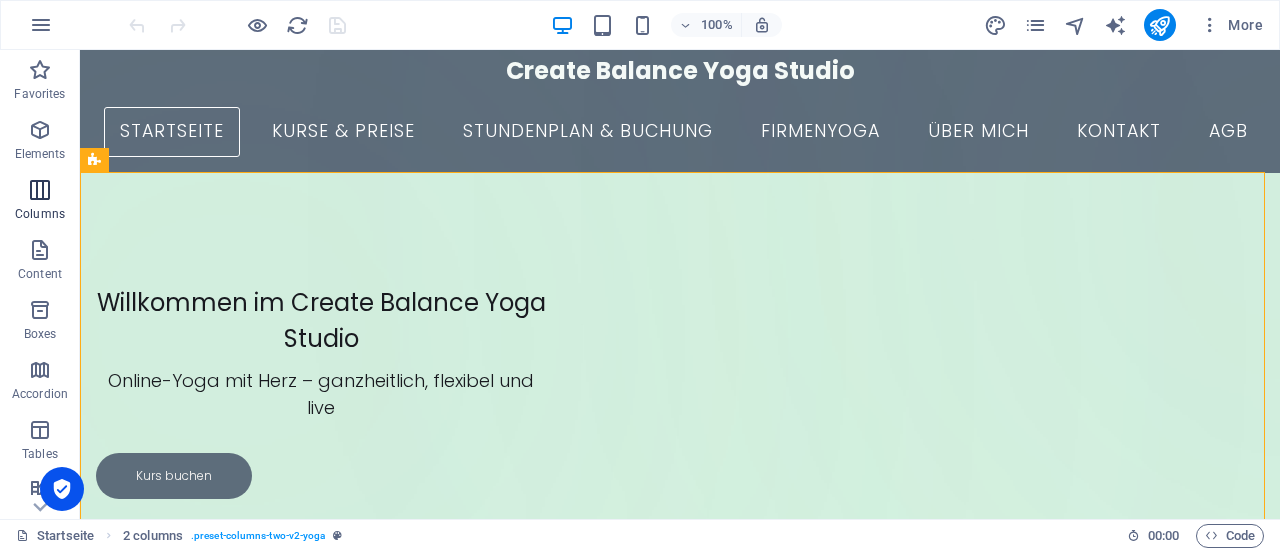 click at bounding box center (40, 190) 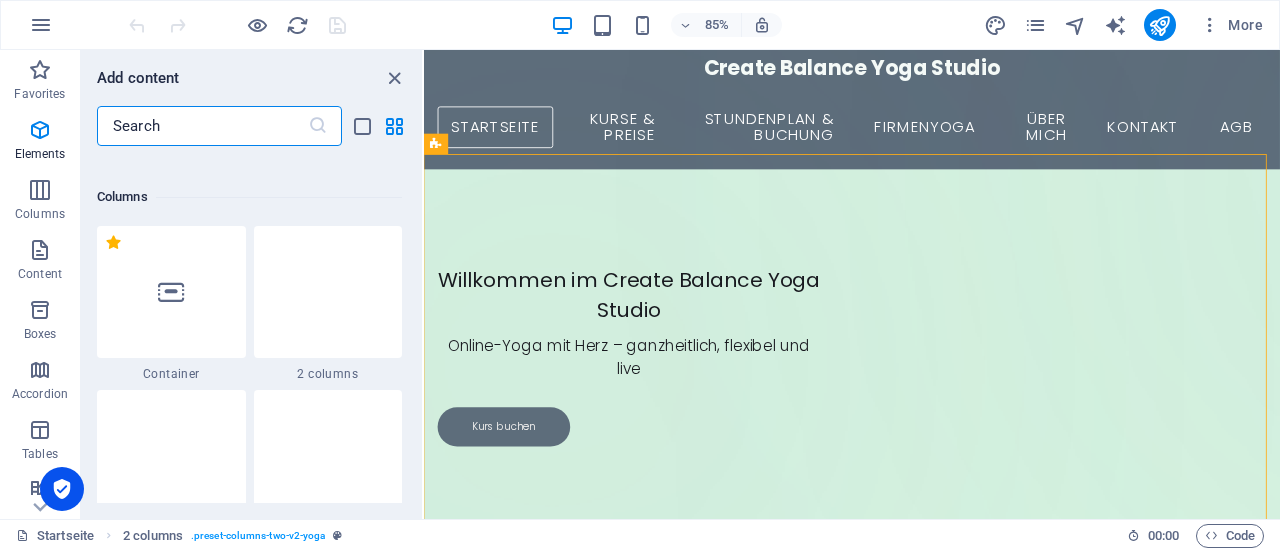 scroll, scrollTop: 990, scrollLeft: 0, axis: vertical 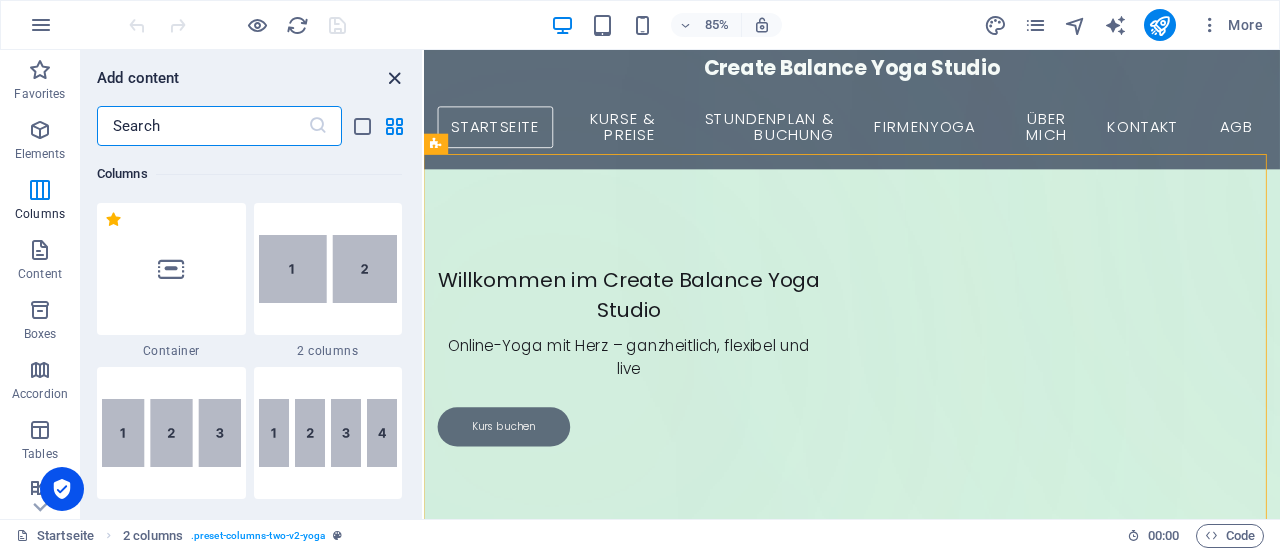 click at bounding box center [394, 78] 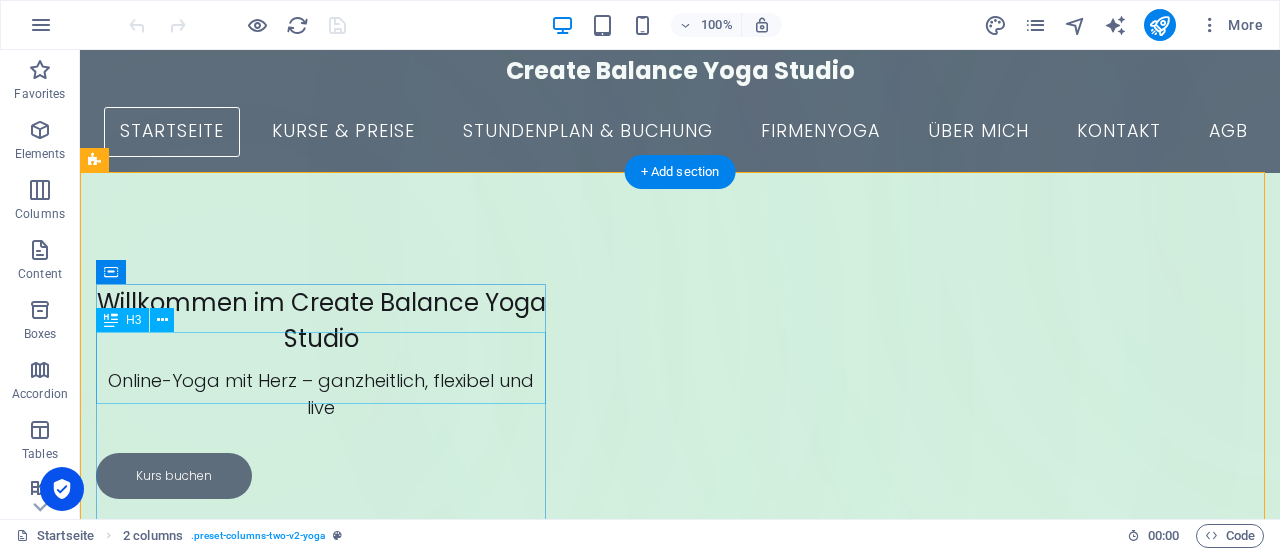 click on "Willkommen im Create Balance Yoga Studio" at bounding box center (321, 321) 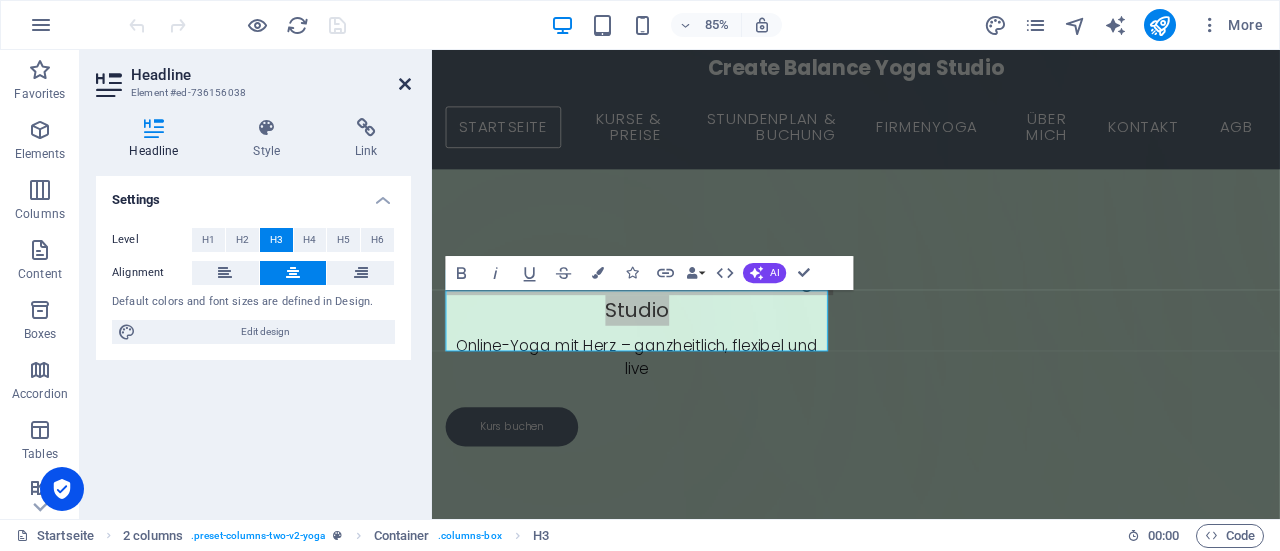 click at bounding box center (405, 84) 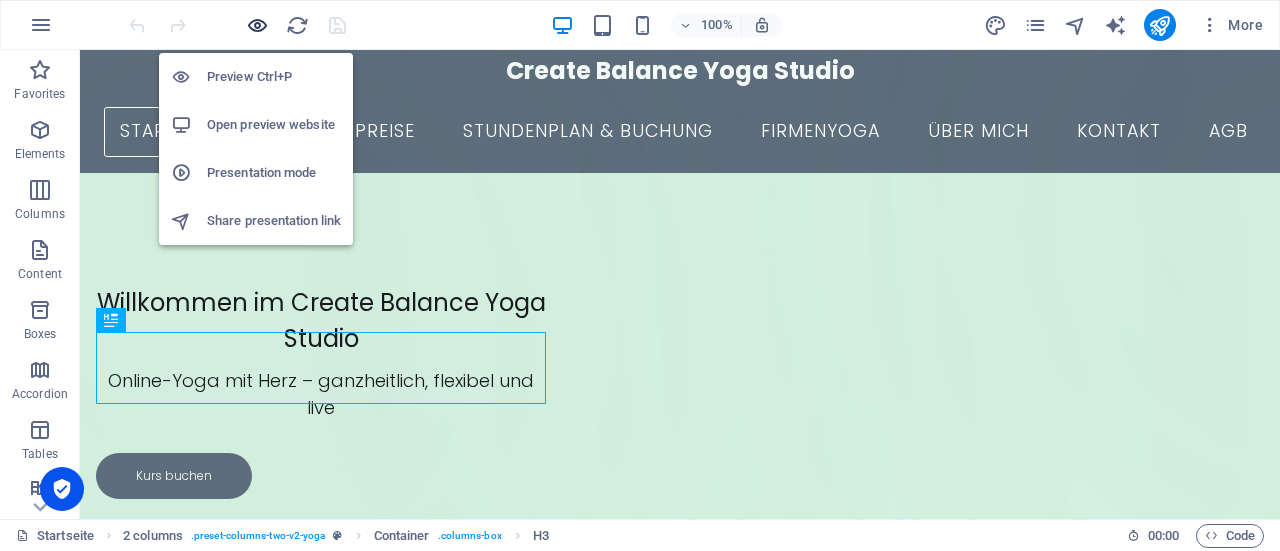 click at bounding box center (257, 25) 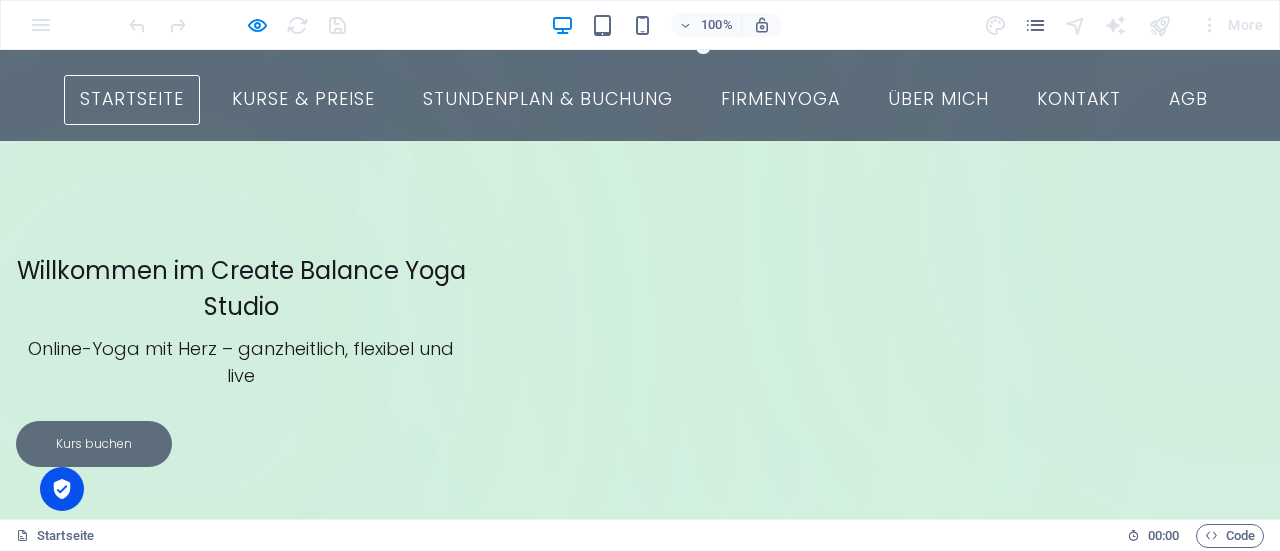 scroll, scrollTop: 0, scrollLeft: 0, axis: both 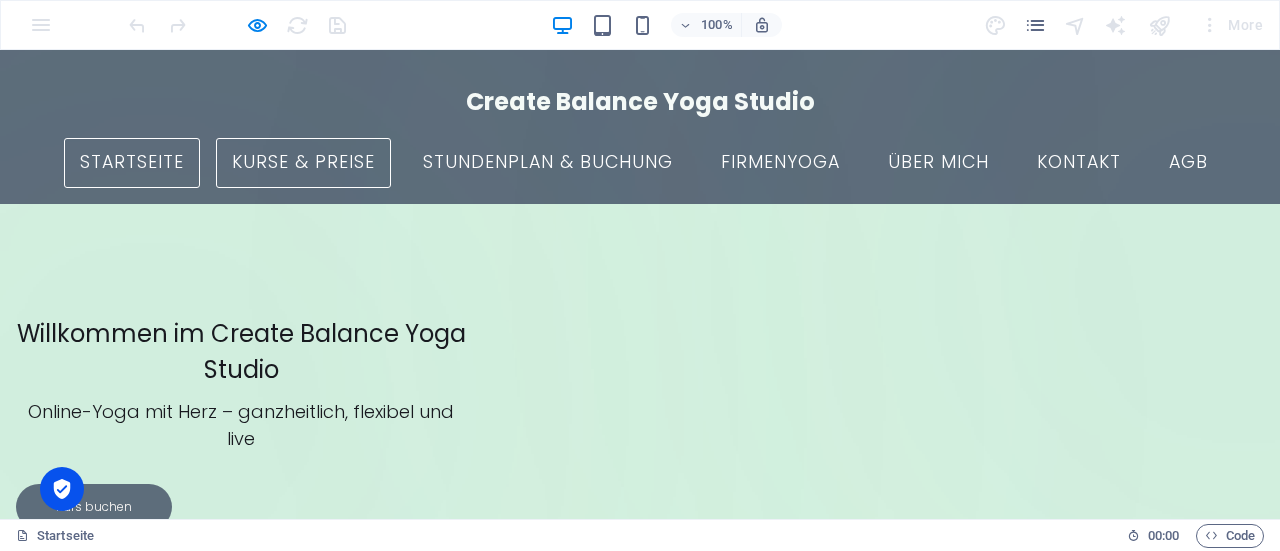 click on "Kurse & Preise" at bounding box center (303, 163) 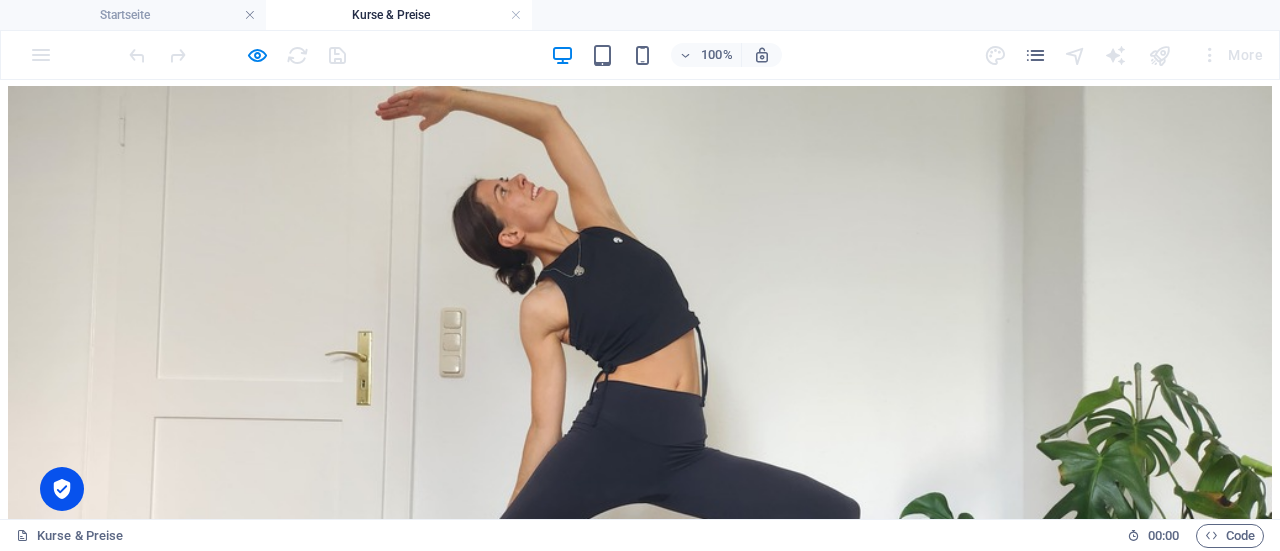 scroll, scrollTop: 1814, scrollLeft: 0, axis: vertical 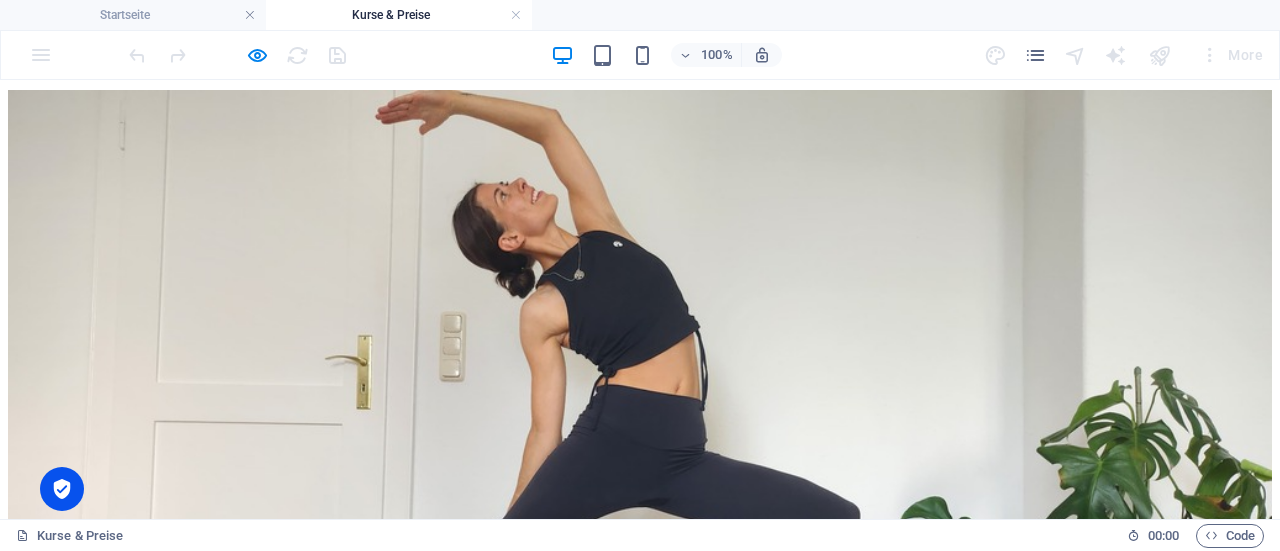 click on "Gratis Testwoche Mit der gratis Testwoche kannst du 7-Tage lang alle Kurse umsonst ausprobieren. Diese läuft automatisch aus, keine Kündigung notwendig. 0 € Einzelstunde 60 Minuten Nehme mit dieser Karte an einem 60-minütigen Yogakurs teil. 10 € einzelstunde 30 minuten Nehme mit dieser Karte an einem 30-minütigen Yogakurs teil. 5 € 5x-blockKarte Du kannst mit dieser Karte an fünf 60-Minuten Kursen teilnehmen. 30-Minuten-Kurse zählen als halbe Einheit bei Nutzung der Blockkarten. 45 € 10x- BlockKarte Du kannst mit dieser Karte an zehn 60-Minuten Kursen teilnehmen. 30-Minuten-Kurse  zählen als halbe Einheit bei Nutzung der Blockkarten. 80 € monatsabo regulär Mit dem Monatsabo kannst du einen ganzen Monat an allen Kursen teilnehmen. Automatische Verlängerung, monatlich kündbar. 29 € / Monat Monatsabo Studierende Mit dem Monatsabo für Studierende kannst du einen ganzen Monat an allen Kursen teilnehmen. Automatische Verlängerung, monatlich kündbar. 19 € / Monat" at bounding box center (640, 3198) 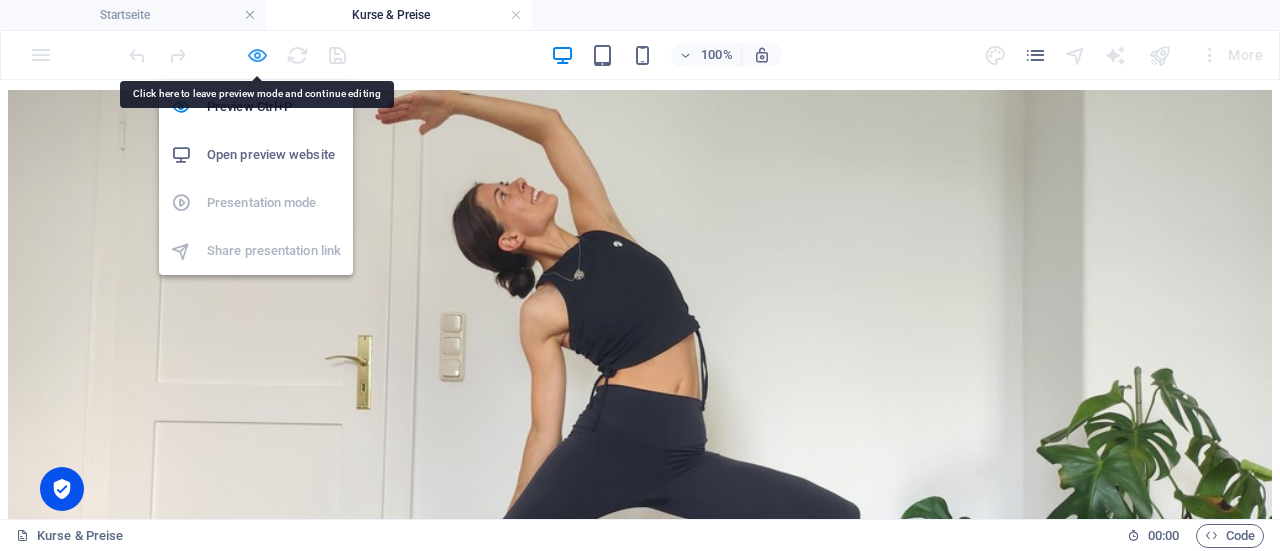 click at bounding box center [257, 55] 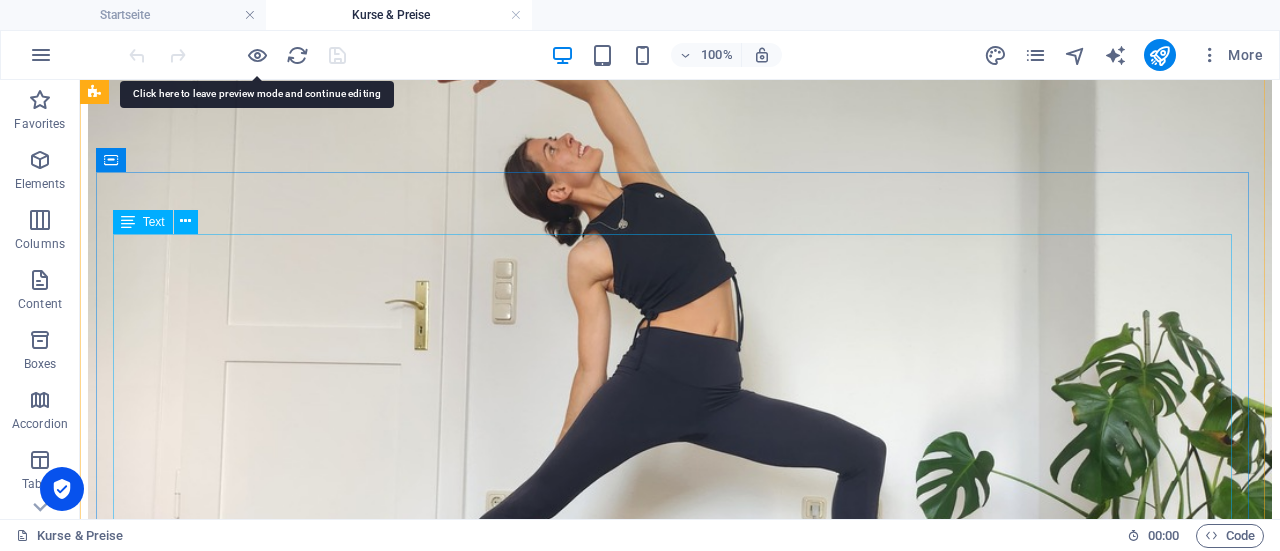 click on "Gratis Testwoche Mit der gratis Testwoche kannst du 7-Tage lang alle Kurse umsonst ausprobieren. Diese läuft automatisch aus, keine Kündigung notwendig. 0 € Einzelstunde 60 Minuten Nehme mit dieser Karte an einem 60-minütigen Yogakurs teil. 10 € einzelstunde 30 minuten Nehme mit dieser Karte an einem 30-minütigen Yogakurs teil. 5 € 5x-blockKarte Du kannst mit dieser Karte an fünf 60-Minuten Kursen teilnehmen. 30-Minuten-Kurse zählen als halbe Einheit bei Nutzung der Blockkarten. 45 € 10x- BlockKarte Du kannst mit dieser Karte an zehn 60-Minuten Kursen teilnehmen. 30-Minuten-Kurse  zählen als halbe Einheit bei Nutzung der Blockkarten. 80 € monatsabo regulär Mit dem Monatsabo kannst du einen ganzen Monat an allen Kursen teilnehmen. Automatische Verlängerung, monatlich kündbar. 29 € / Monat Monatsabo Studierende Mit dem Monatsabo für Studierende kannst du einen ganzen Monat an allen Kursen teilnehmen. Automatische Verlängerung, monatlich kündbar. 19 € / Monat" at bounding box center [680, 3041] 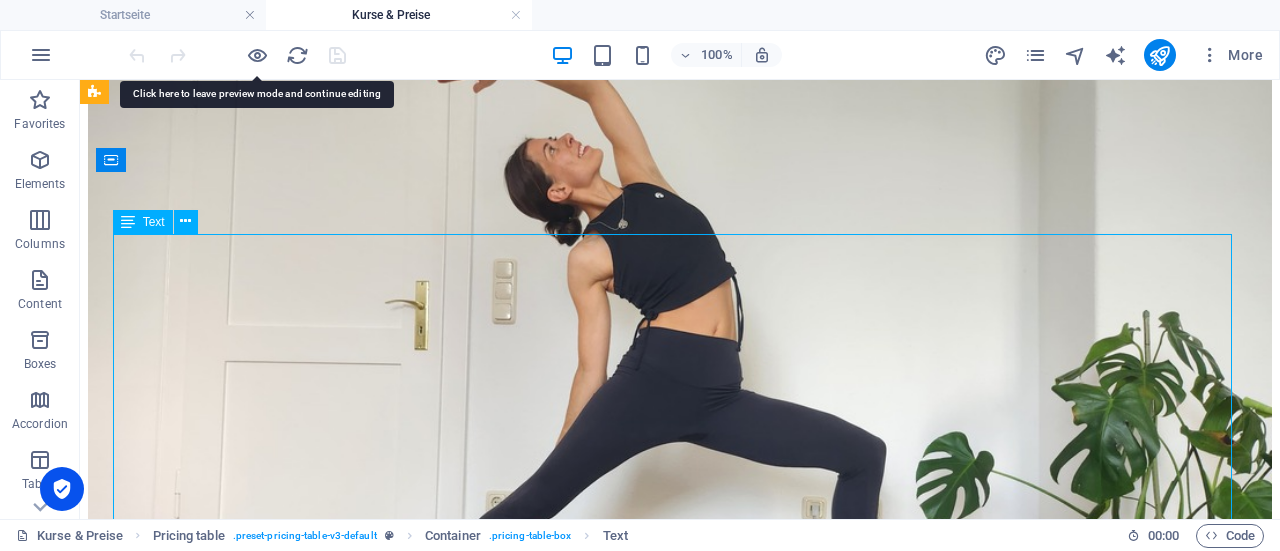 click on "Gratis Testwoche Mit der gratis Testwoche kannst du 7-Tage lang alle Kurse umsonst ausprobieren. Diese läuft automatisch aus, keine Kündigung notwendig. 0 € Einzelstunde 60 Minuten Nehme mit dieser Karte an einem 60-minütigen Yogakurs teil. 10 € einzelstunde 30 minuten Nehme mit dieser Karte an einem 30-minütigen Yogakurs teil. 5 € 5x-blockKarte Du kannst mit dieser Karte an fünf 60-Minuten Kursen teilnehmen. 30-Minuten-Kurse zählen als halbe Einheit bei Nutzung der Blockkarten. 45 € 10x- BlockKarte Du kannst mit dieser Karte an zehn 60-Minuten Kursen teilnehmen. 30-Minuten-Kurse  zählen als halbe Einheit bei Nutzung der Blockkarten. 80 € monatsabo regulär Mit dem Monatsabo kannst du einen ganzen Monat an allen Kursen teilnehmen. Automatische Verlängerung, monatlich kündbar. 29 € / Monat Monatsabo Studierende Mit dem Monatsabo für Studierende kannst du einen ganzen Monat an allen Kursen teilnehmen. Automatische Verlängerung, monatlich kündbar. 19 € / Monat" at bounding box center [680, 3041] 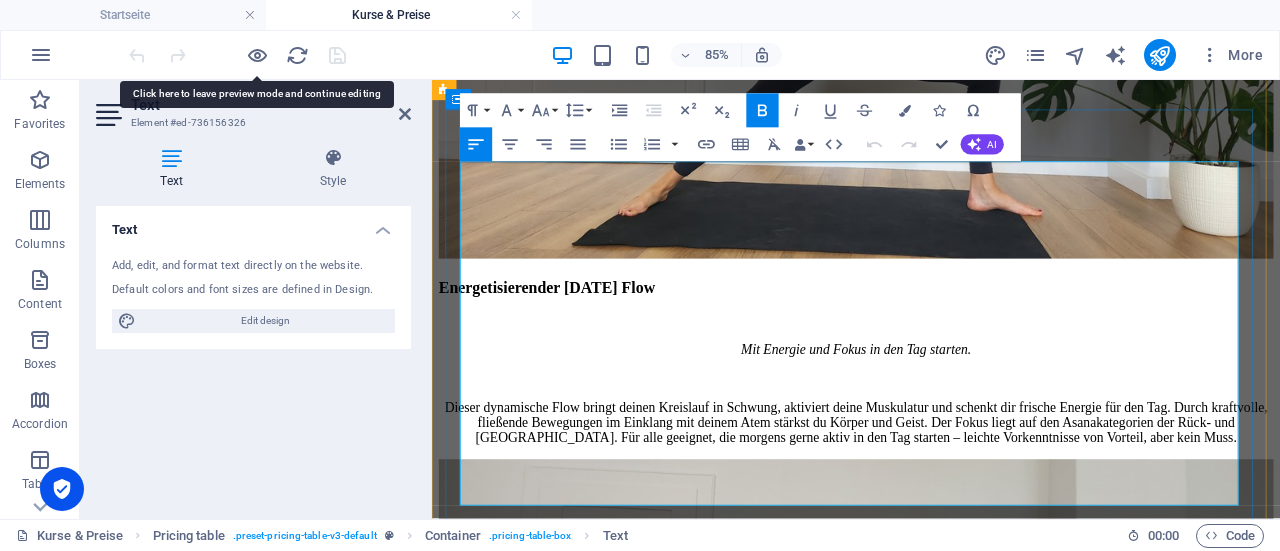 click on "10 €" at bounding box center [1380, 2308] 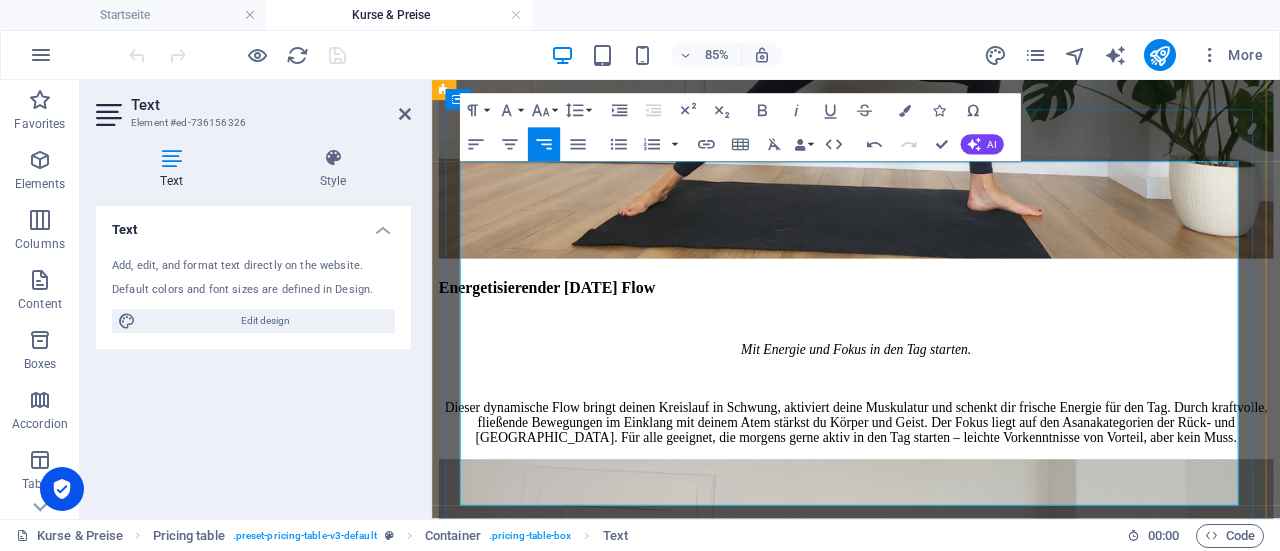 type 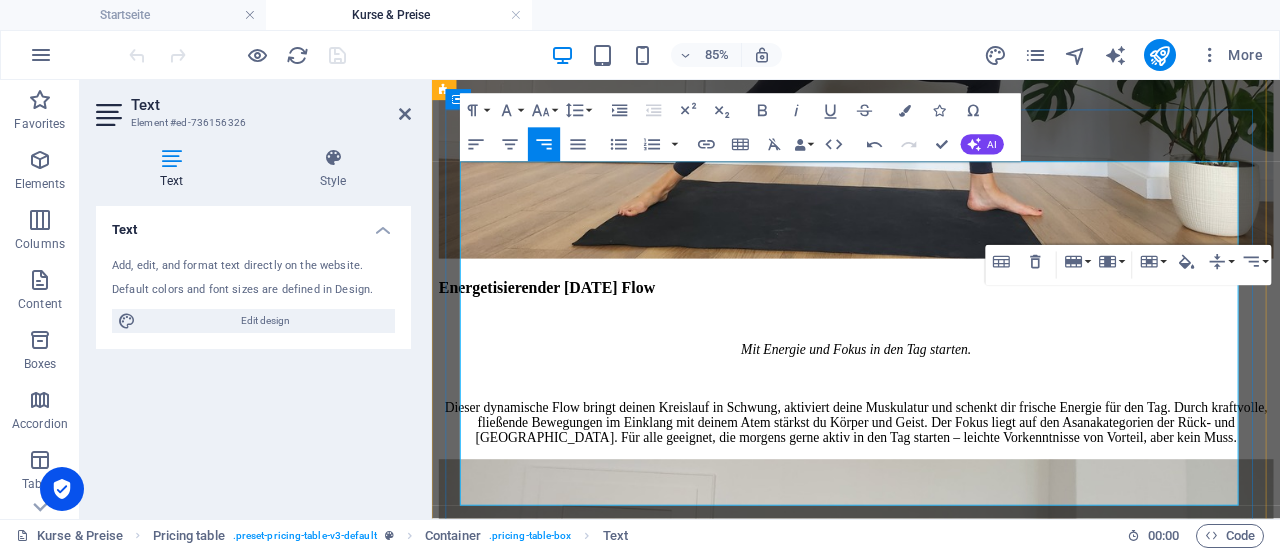 click on "45 €" at bounding box center (1380, 2401) 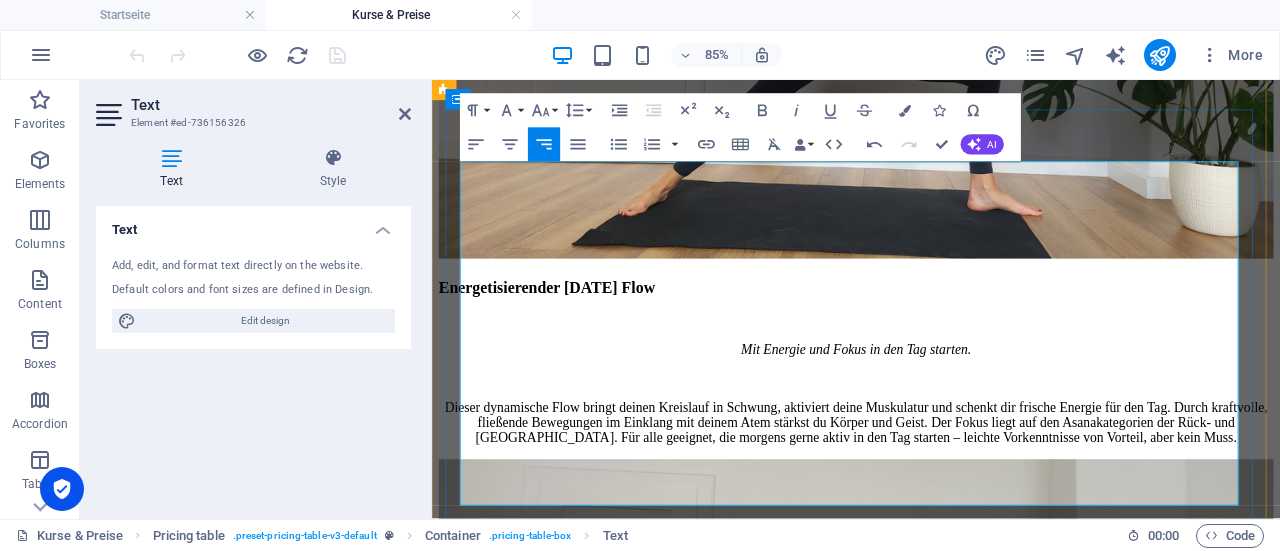 click on "80 €" at bounding box center [1380, 2452] 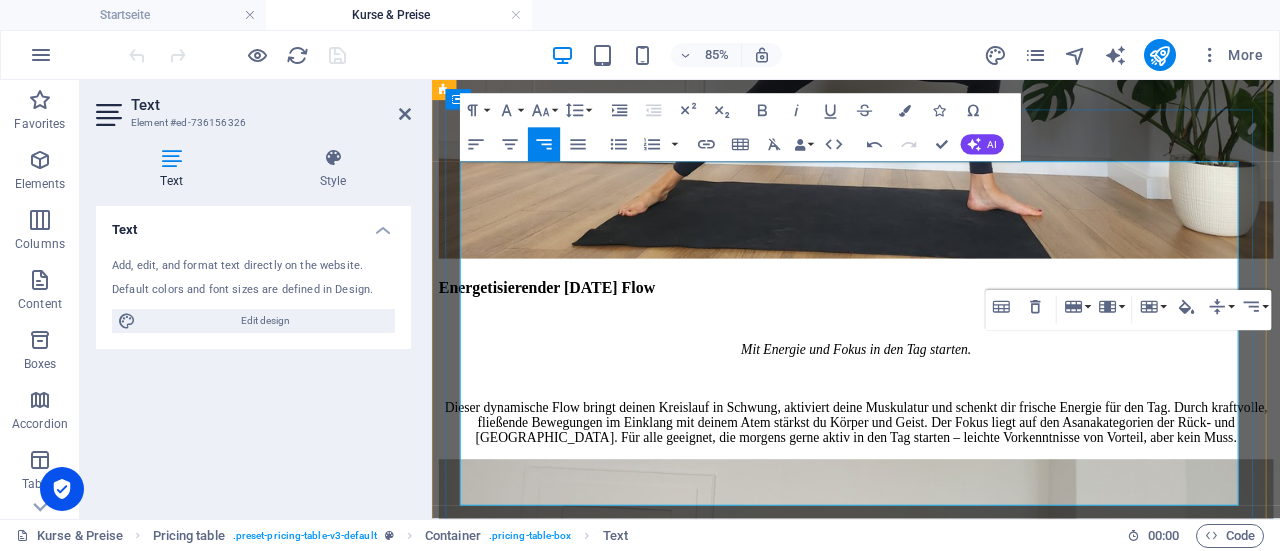 click on "monatsabo regulär Mit dem Monatsabo kannst du einen ganzen Monat an allen Kursen teilnehmen. Automatische Verlängerung, monatlich kündbar." at bounding box center (861, 2515) 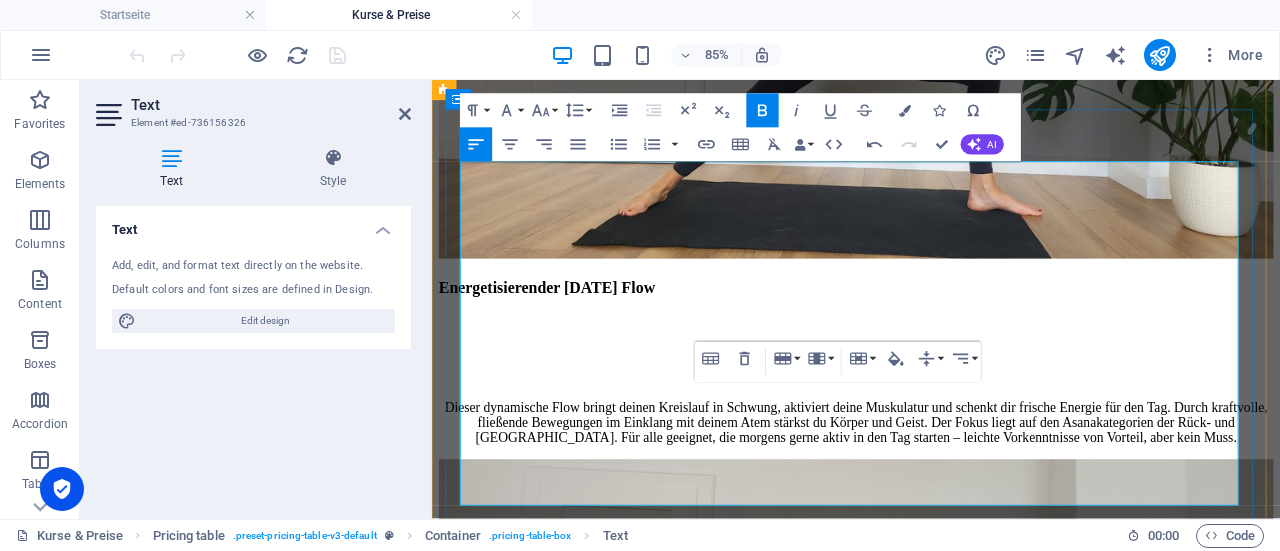 click on "29 € / Monat" at bounding box center [1380, 2515] 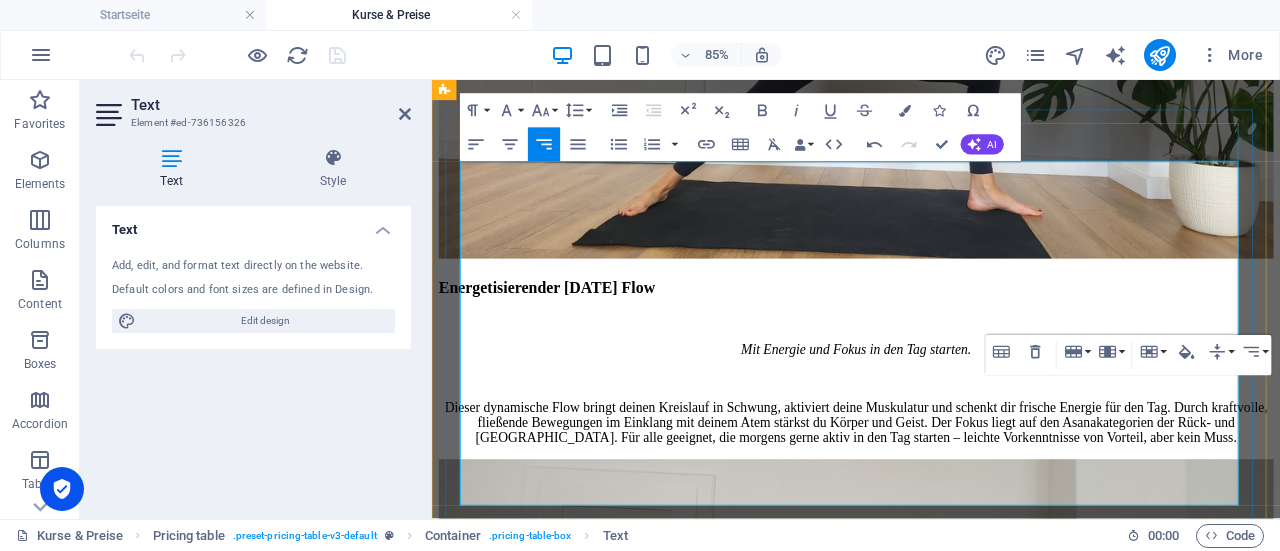 click on "Preisliste" at bounding box center [931, 2182] 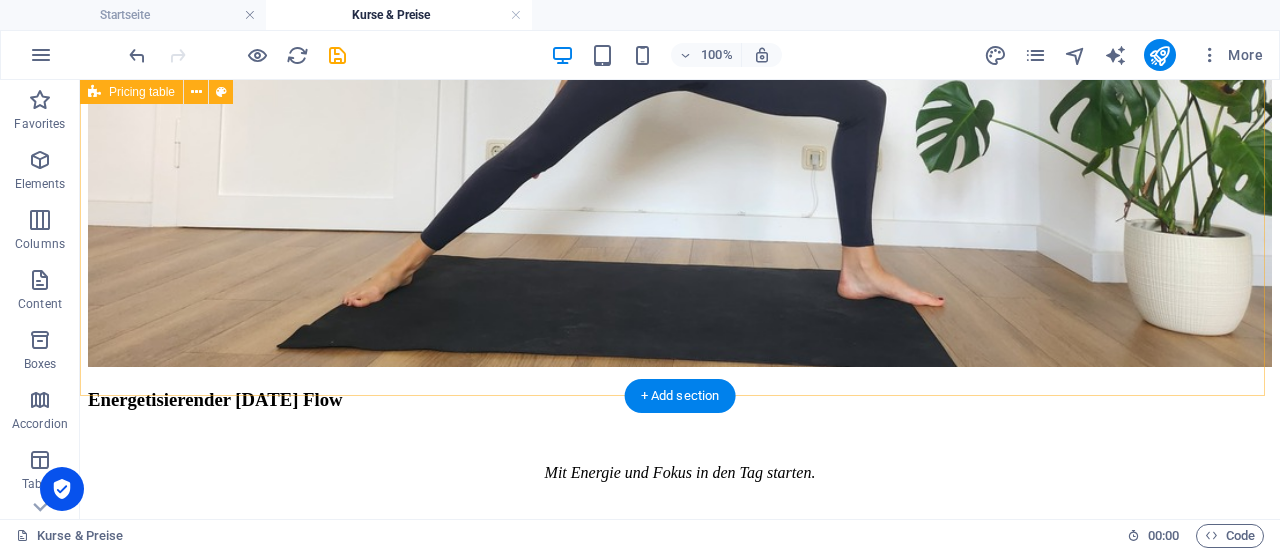 scroll, scrollTop: 2160, scrollLeft: 0, axis: vertical 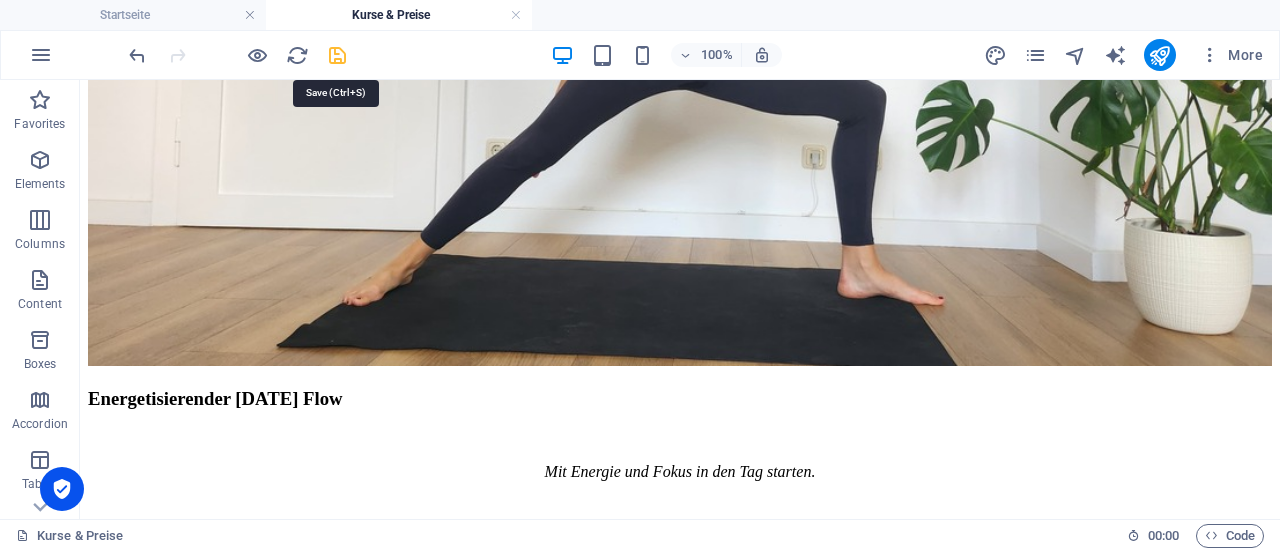 click at bounding box center (337, 55) 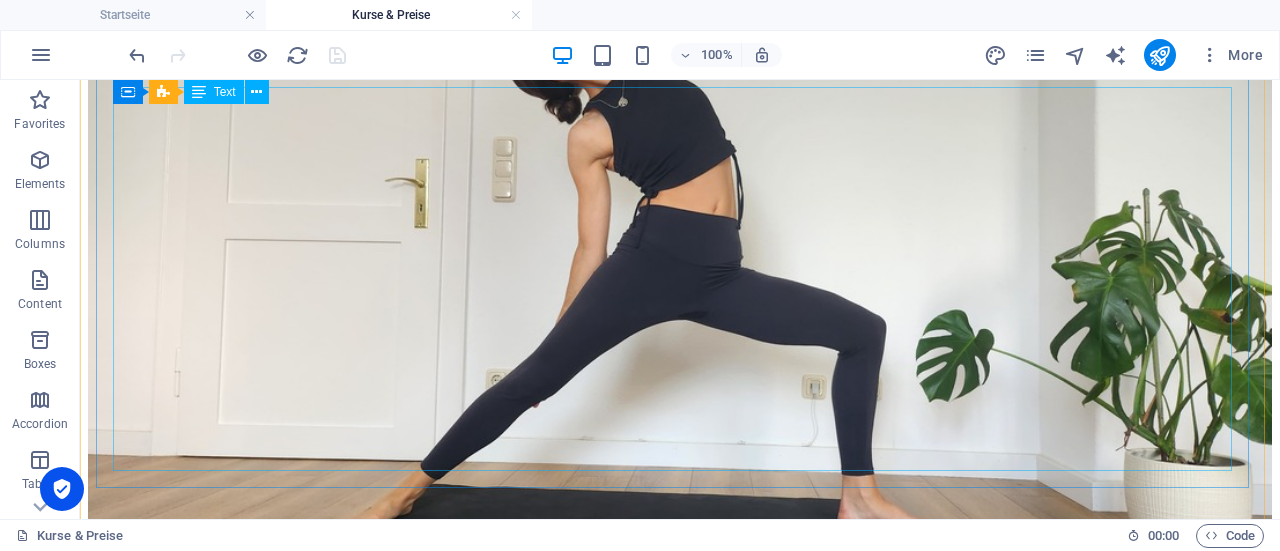 scroll, scrollTop: 1927, scrollLeft: 0, axis: vertical 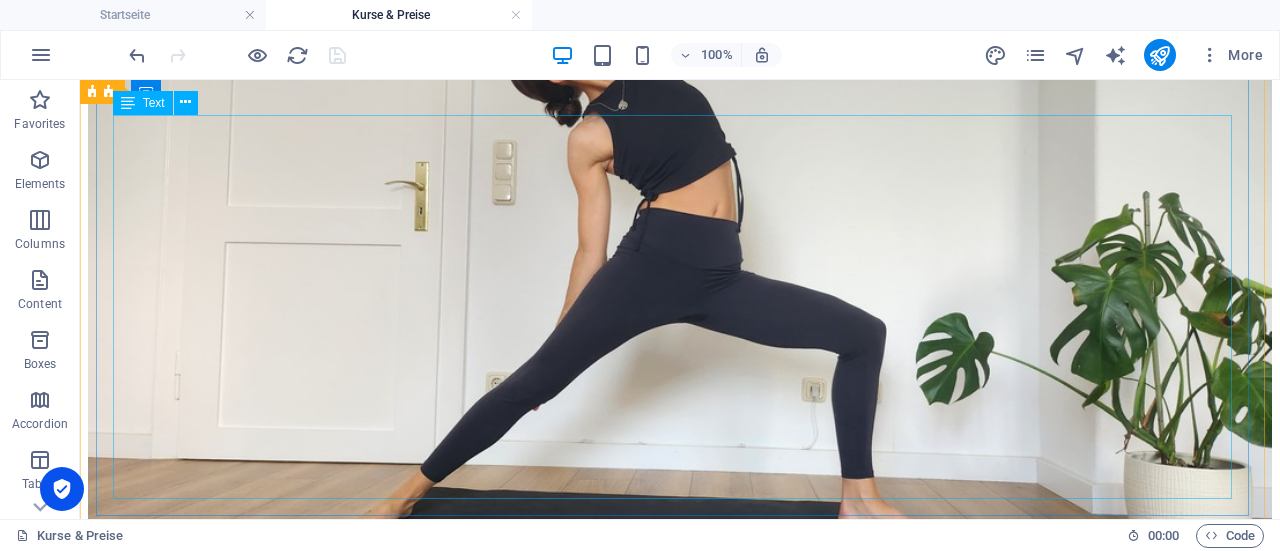 click on "Gratis Testwoche Mit der gratis Testwoche kannst du 7-Tage lang alle Kurse umsonst ausprobieren. Diese läuft automatisch aus, keine Kündigung notwendig. 0 € Einzelstunde 60 Minuten Nehme mit dieser Karte an einem 60-minütigen Yogakurs teil. 9€ einzelstunde 30 minuten Nehme mit dieser Karte an einem 30-minütigen Yogakurs teil. 5 € 5x-blockKarte Du kannst mit dieser Karte an fünf 60-Minuten Kursen teilnehmen. 30-Minuten-Kurse zählen als halbe Einheit bei Nutzung der Blockkarten. 40 € 10x- BlockKarte Du kannst mit dieser Karte an zehn 60-Minuten Kursen teilnehmen. 30-Minuten-Kurse  zählen als halbe Einheit bei Nutzung der Blockkarten. 70€ monatsabo regulär Mit dem Monatsabo kannst du einen ganzen Monat an allen Kursen teilnehmen. Automatische Verlängerung, monatlich kündbar. 29 € / Monat Monatsabo Studierende Mit dem Monatsabo für Studierende kannst du einen ganzen Monat an allen Kursen teilnehmen. Automatische Verlängerung, monatlich kündbar. 19 € / Monat" at bounding box center [680, 2922] 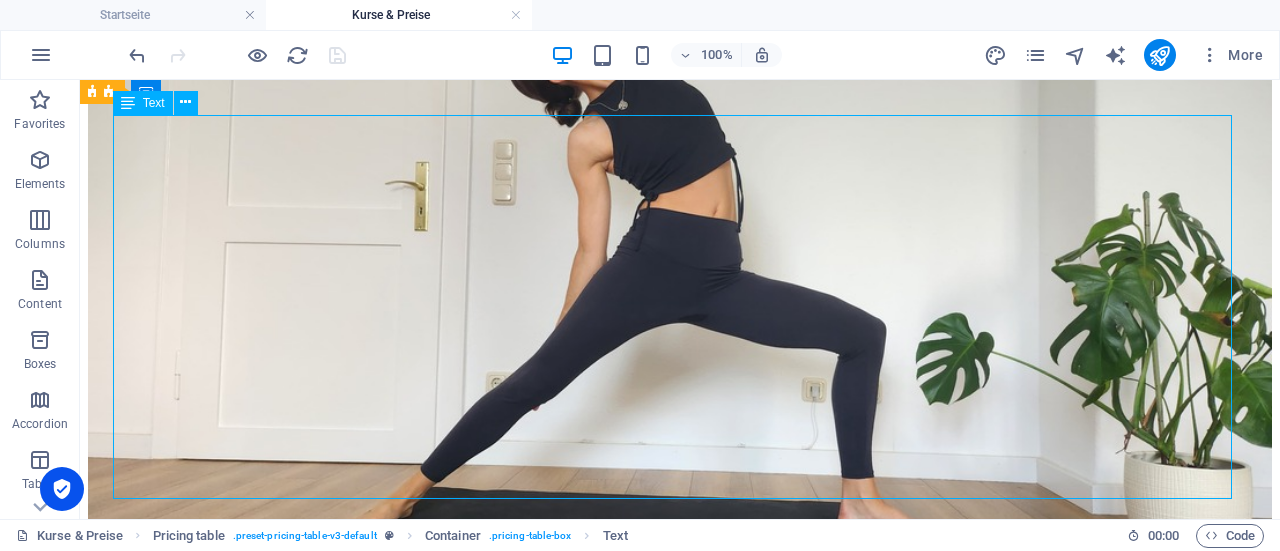 click on "Gratis Testwoche Mit der gratis Testwoche kannst du 7-Tage lang alle Kurse umsonst ausprobieren. Diese läuft automatisch aus, keine Kündigung notwendig. 0 € Einzelstunde 60 Minuten Nehme mit dieser Karte an einem 60-minütigen Yogakurs teil. 9€ einzelstunde 30 minuten Nehme mit dieser Karte an einem 30-minütigen Yogakurs teil. 5 € 5x-blockKarte Du kannst mit dieser Karte an fünf 60-Minuten Kursen teilnehmen. 30-Minuten-Kurse zählen als halbe Einheit bei Nutzung der Blockkarten. 40 € 10x- BlockKarte Du kannst mit dieser Karte an zehn 60-Minuten Kursen teilnehmen. 30-Minuten-Kurse  zählen als halbe Einheit bei Nutzung der Blockkarten. 70€ monatsabo regulär Mit dem Monatsabo kannst du einen ganzen Monat an allen Kursen teilnehmen. Automatische Verlängerung, monatlich kündbar. 29 € / Monat Monatsabo Studierende Mit dem Monatsabo für Studierende kannst du einen ganzen Monat an allen Kursen teilnehmen. Automatische Verlängerung, monatlich kündbar. 19 € / Monat" at bounding box center [680, 2922] 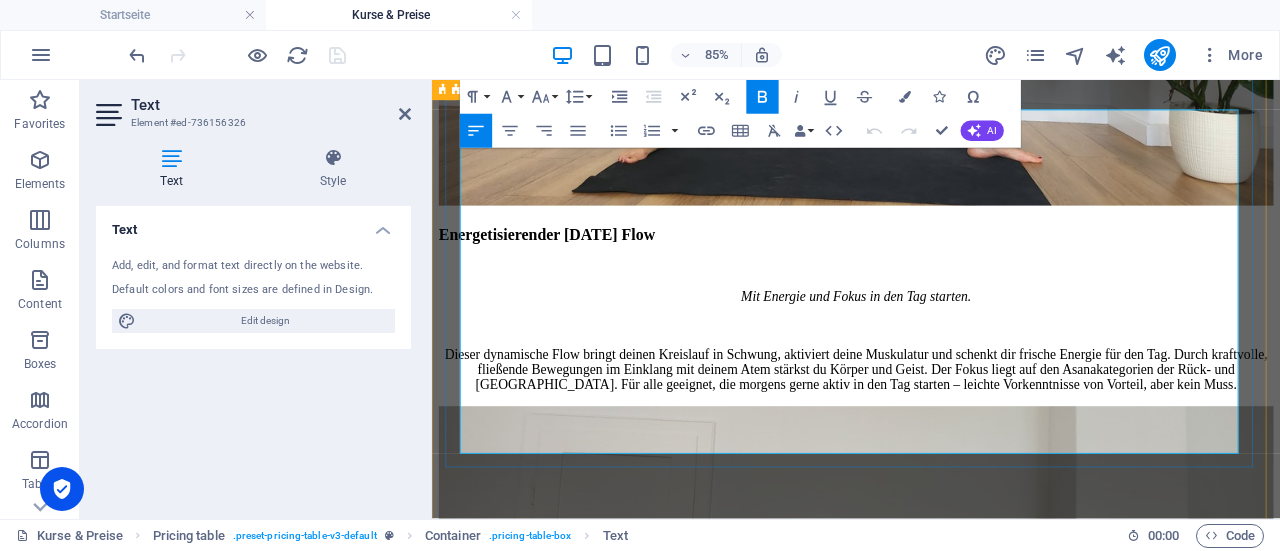 click on "5x-blockKarte Du kannst mit dieser Karte an fünf 60-Minuten Kursen teilnehmen. 30-Minuten-Kurse zählen als halbe Einheit bei Nutzung der Blockkarten." at bounding box center [890, 2339] 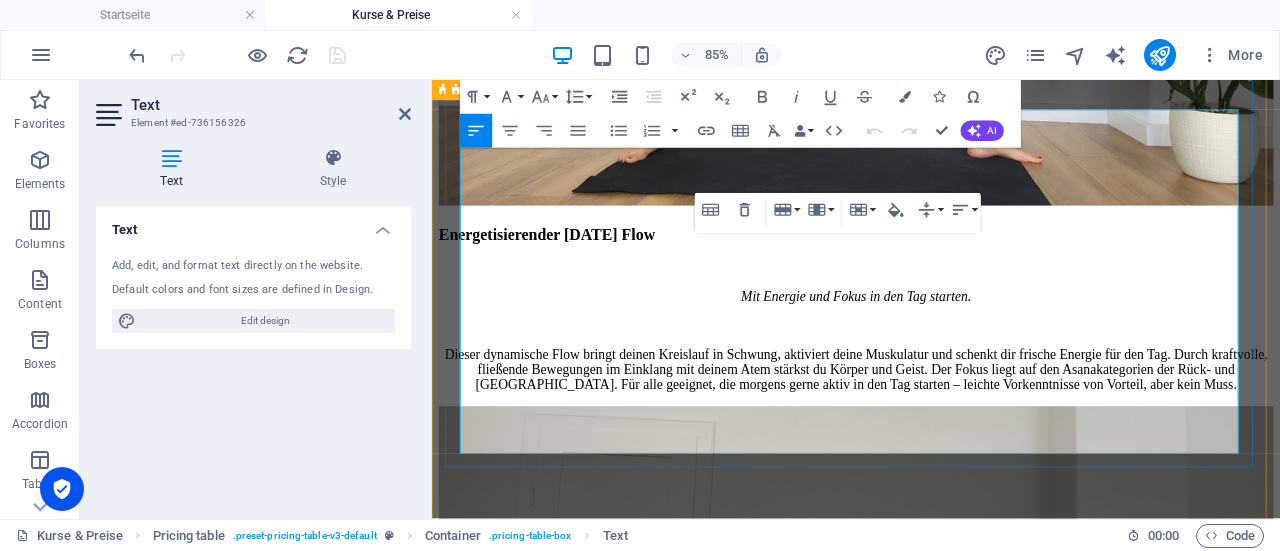 click on "5x-blockKarte Du kannst mit dieser Karte an fünf 60-Minuten Kursen teilnehmen. 30-Minuten-Kurse zählen als halbe Einheit bei Nutzung der Blockkarten." at bounding box center [890, 2339] 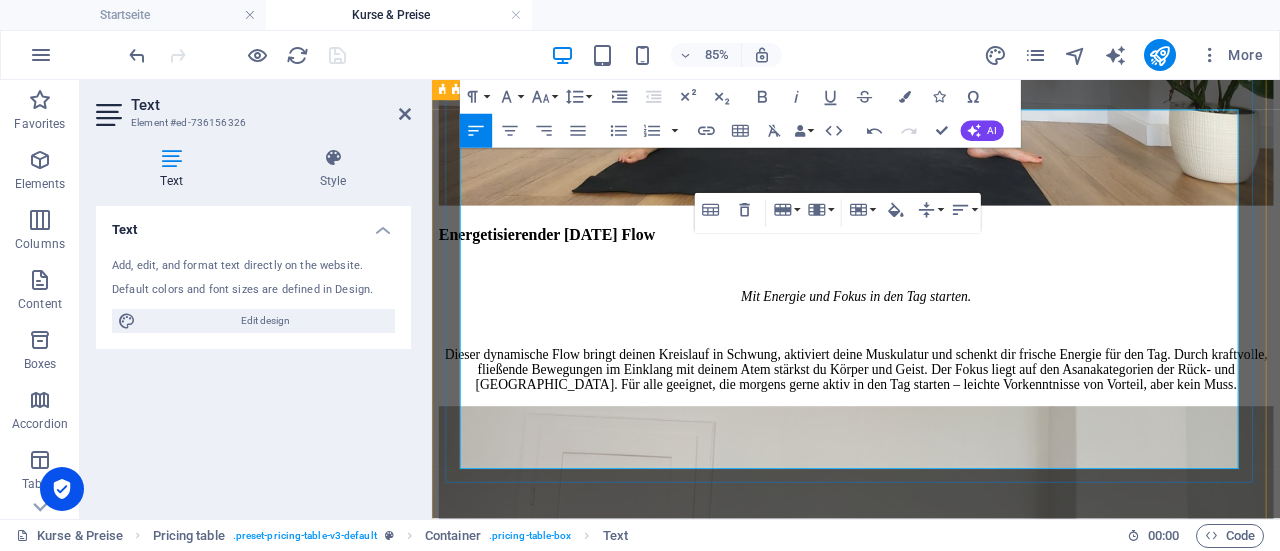 click on "5x-blockKarte Du kannst mit dieser Karte an fünf 60-Minuten Kursen teilnehmen. 30-Minuten-Kurse zählen als halbe Einheit bei Nutzung der Blockkarten. 6 Monate gültig." at bounding box center [890, 2339] 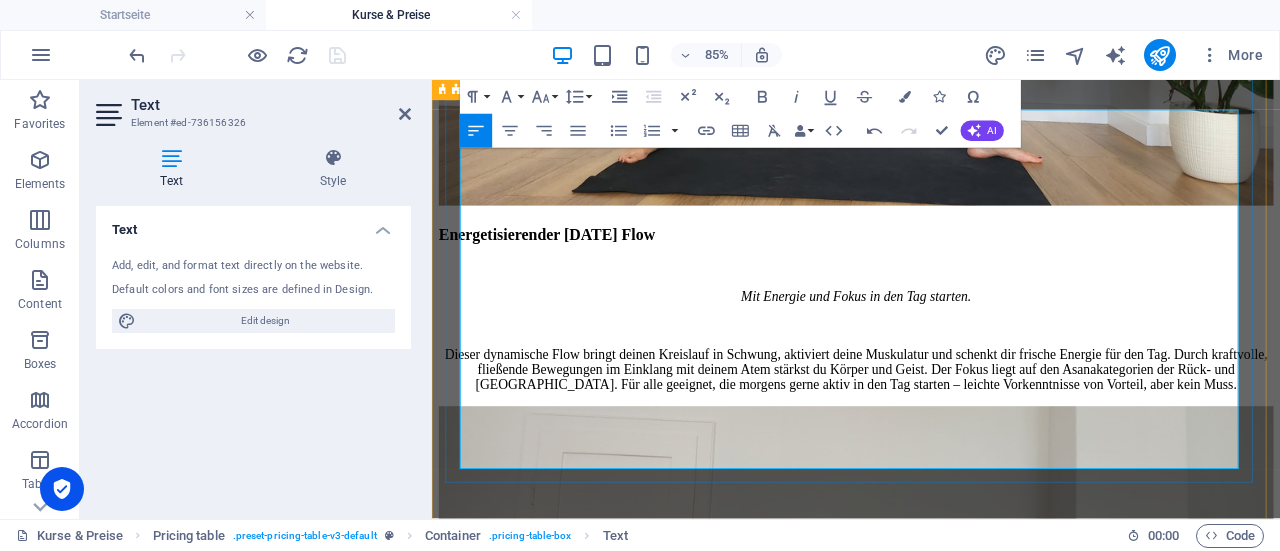 click on "zählen als halbe Einheit bei Nutzung der Blockkarten." at bounding box center [1108, 2399] 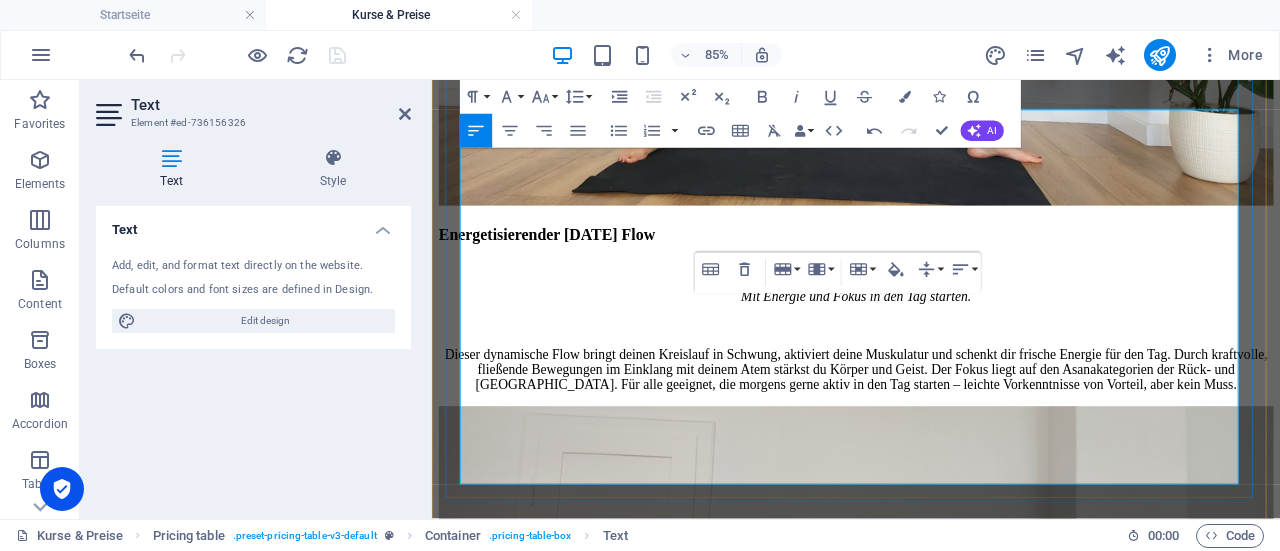 click on "Preisliste" at bounding box center (931, 2120) 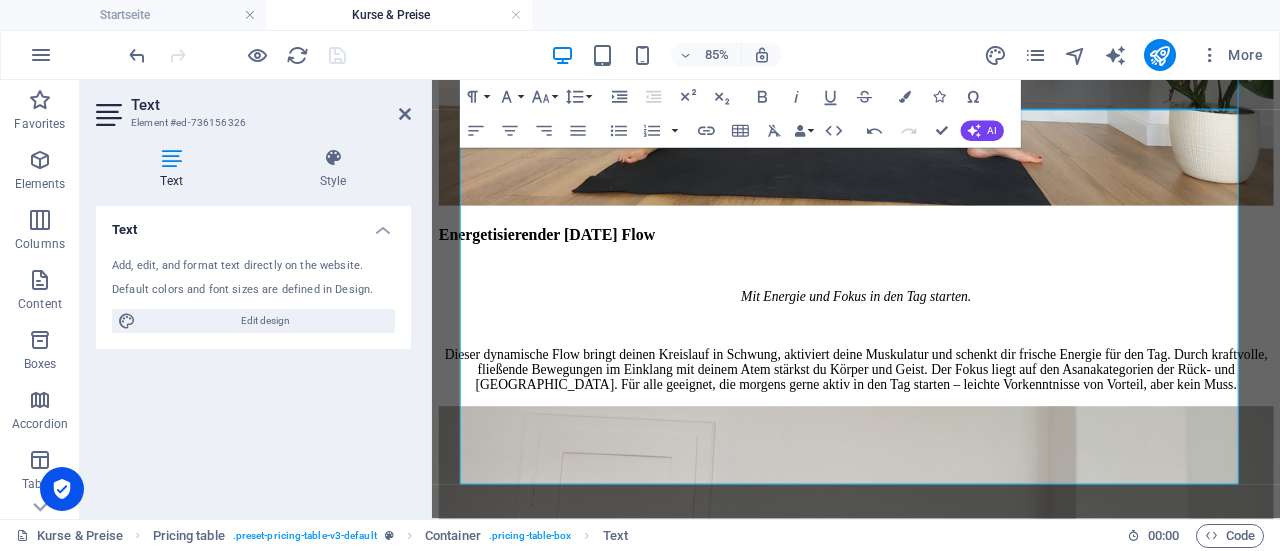 scroll, scrollTop: 1927, scrollLeft: 0, axis: vertical 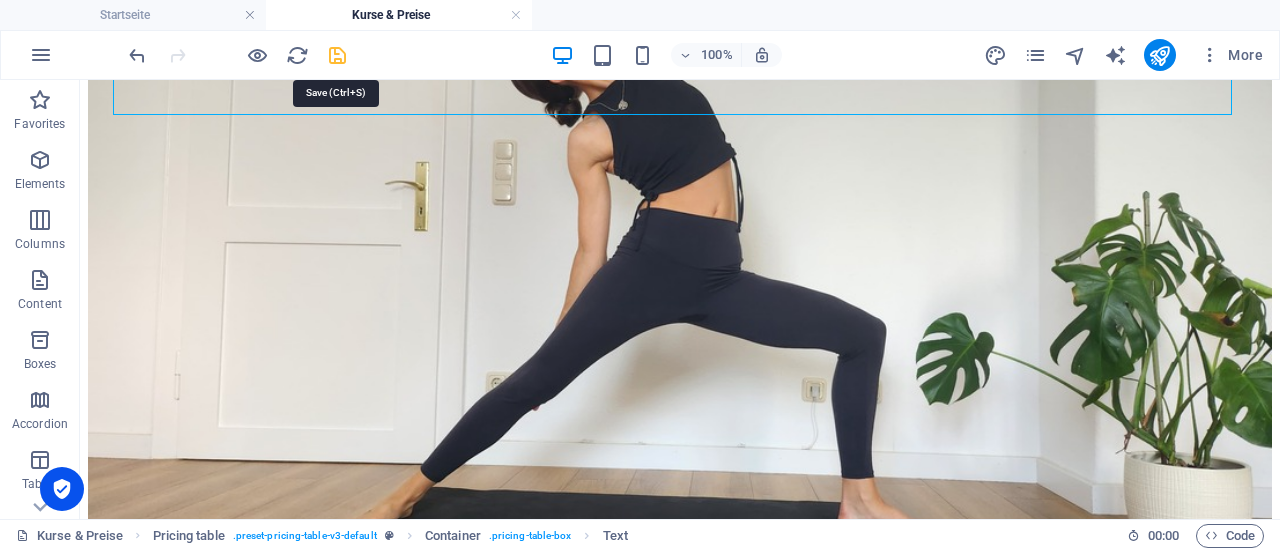 click at bounding box center (337, 55) 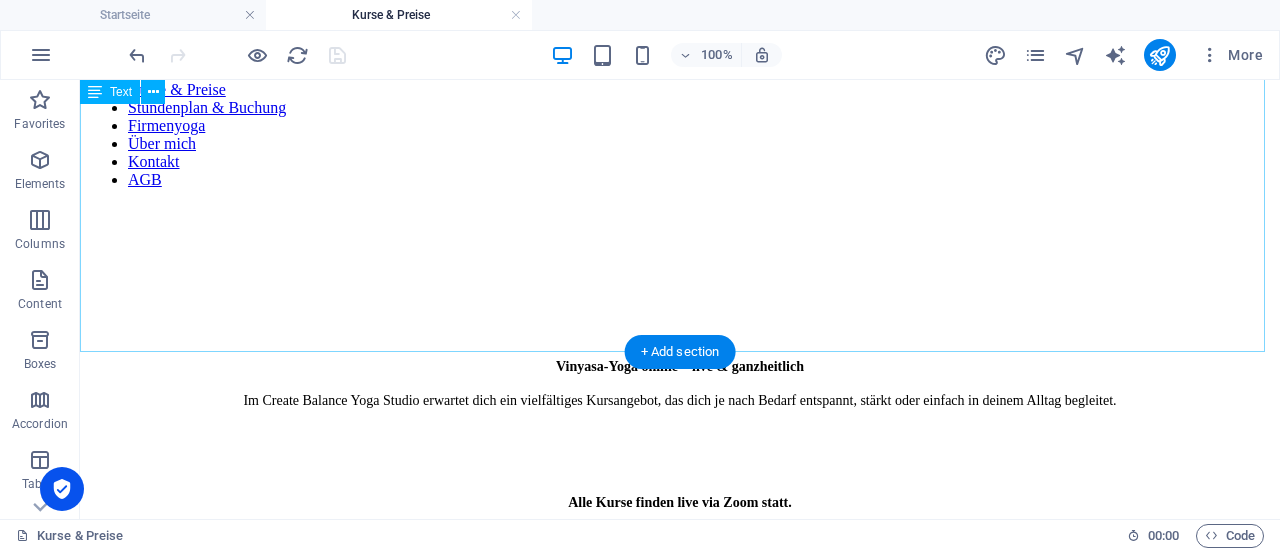 scroll, scrollTop: 0, scrollLeft: 0, axis: both 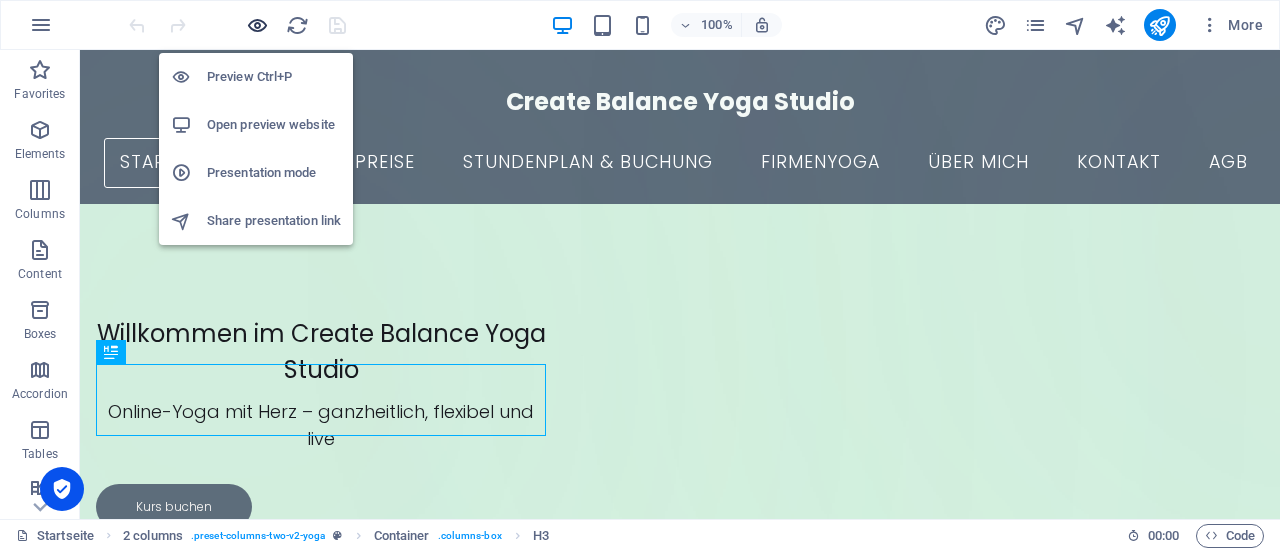 click at bounding box center (257, 25) 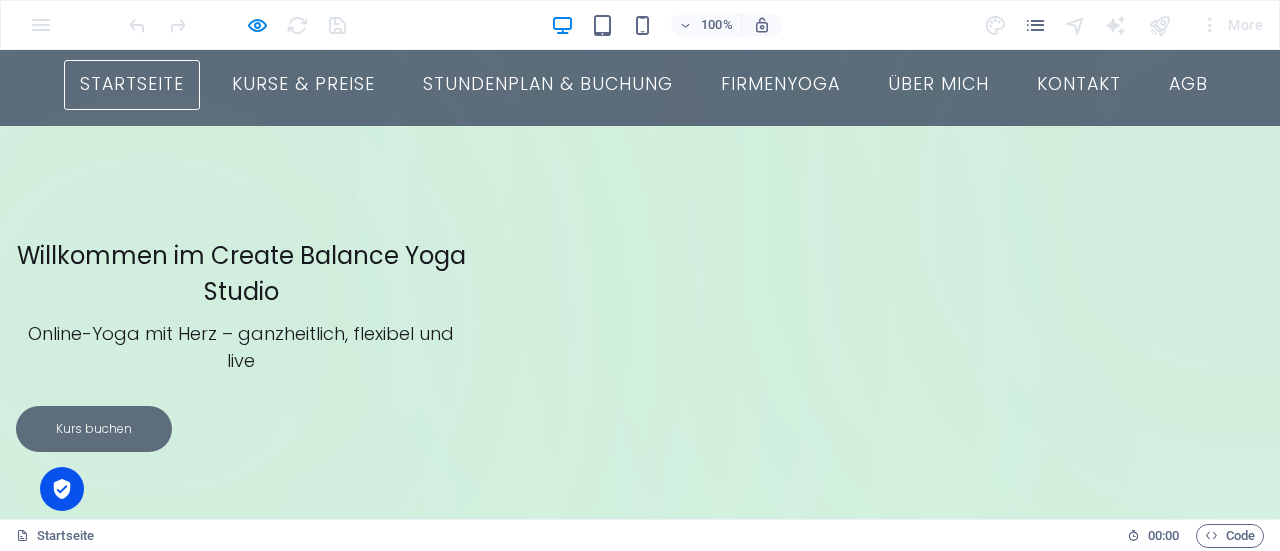scroll, scrollTop: 0, scrollLeft: 0, axis: both 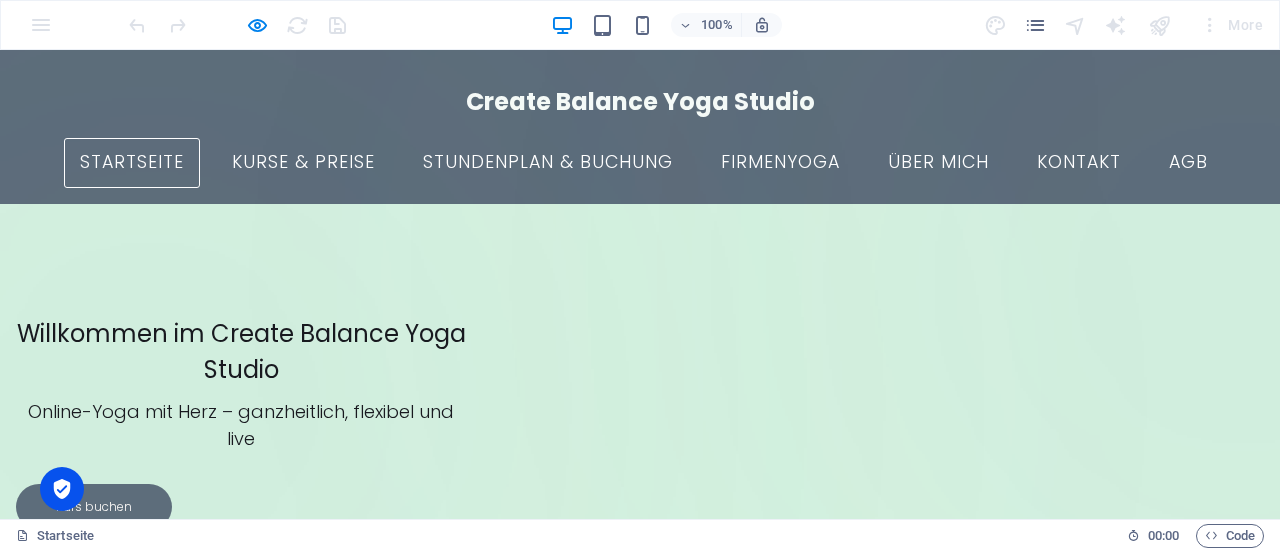 click on "Drop content here or  Add elements  Paste clipboard Willkommen im Create Balance Yoga Studio Online-Yoga mit Herz – ganzheitlich, flexibel und live Kurs buchen" at bounding box center [640, 640] 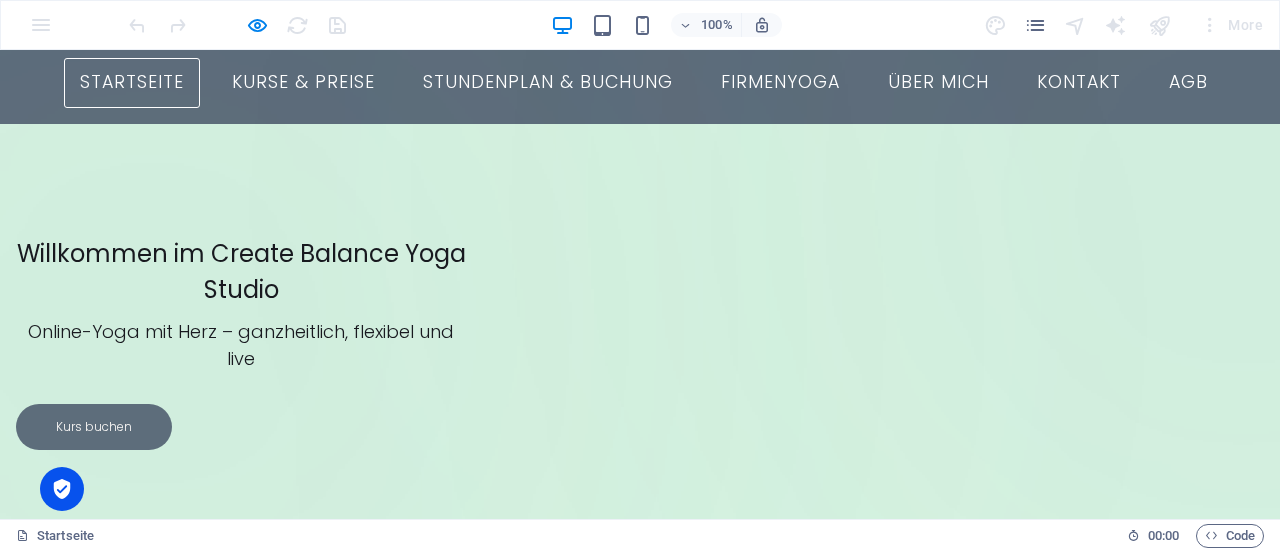 scroll, scrollTop: 0, scrollLeft: 0, axis: both 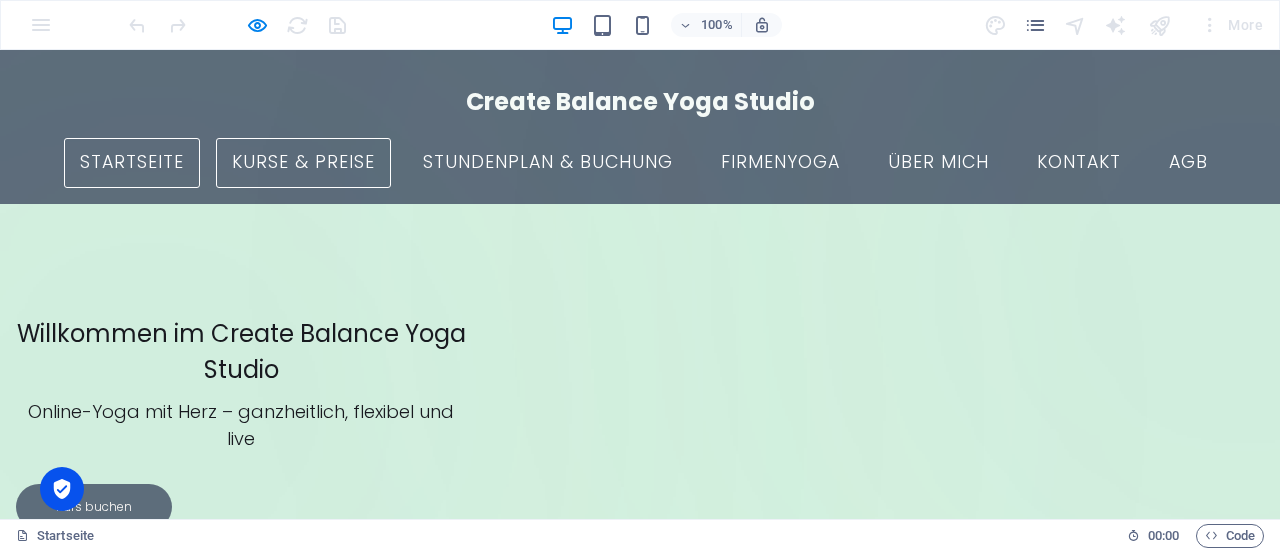 click on "Kurse & Preise" at bounding box center [303, 163] 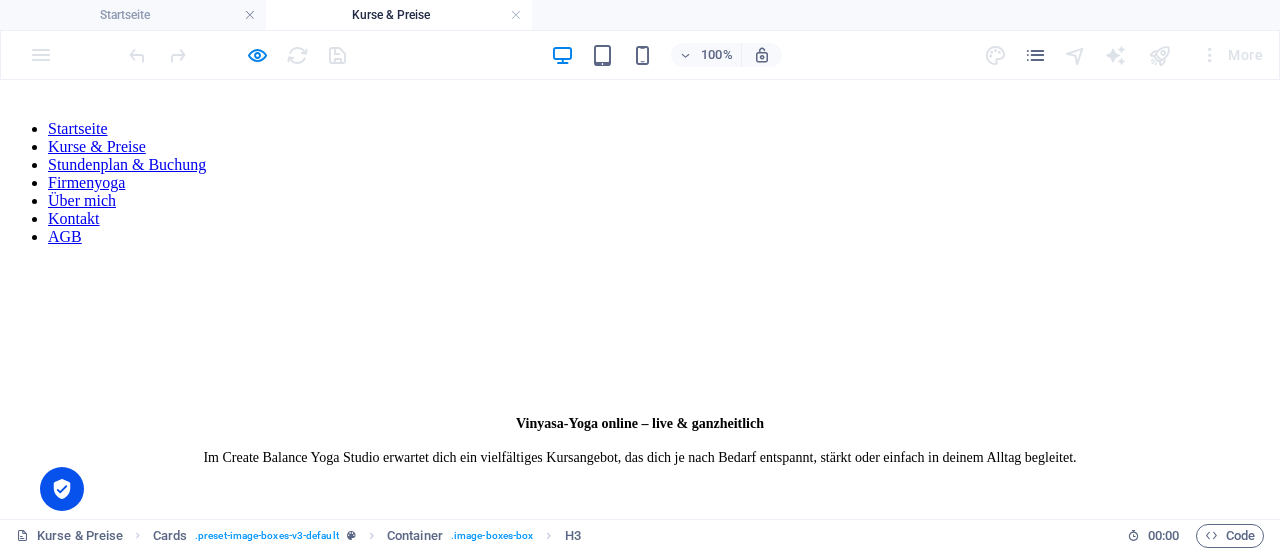 scroll, scrollTop: 0, scrollLeft: 0, axis: both 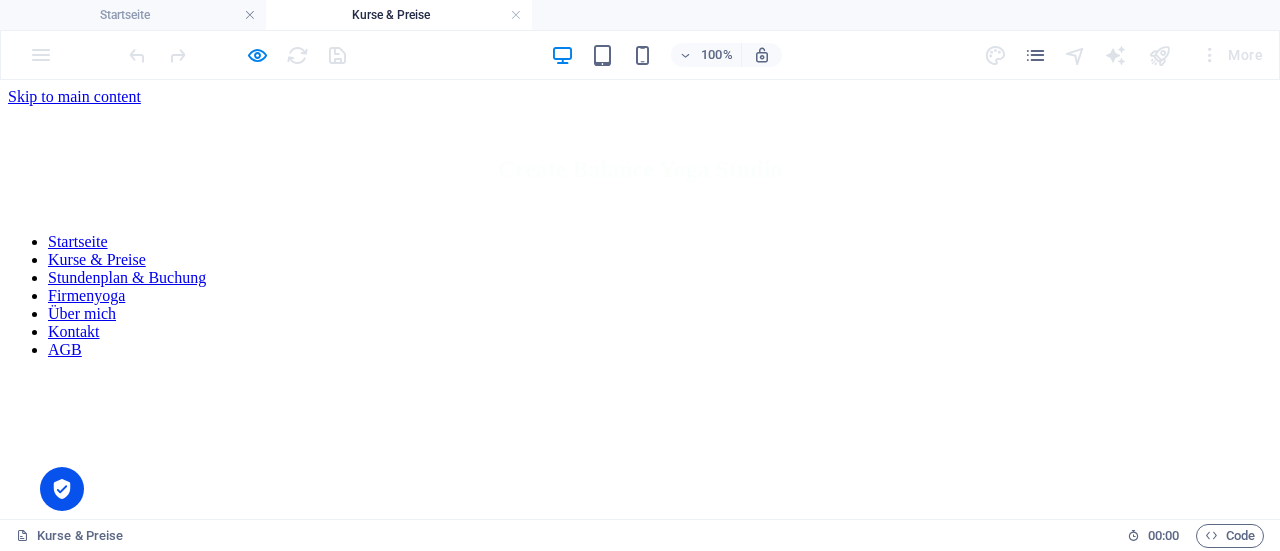 click on "Startseite Kurse & Preise Stundenplan & Buchung Firmenyoga Über mich   Kontakt AGB" at bounding box center [640, 296] 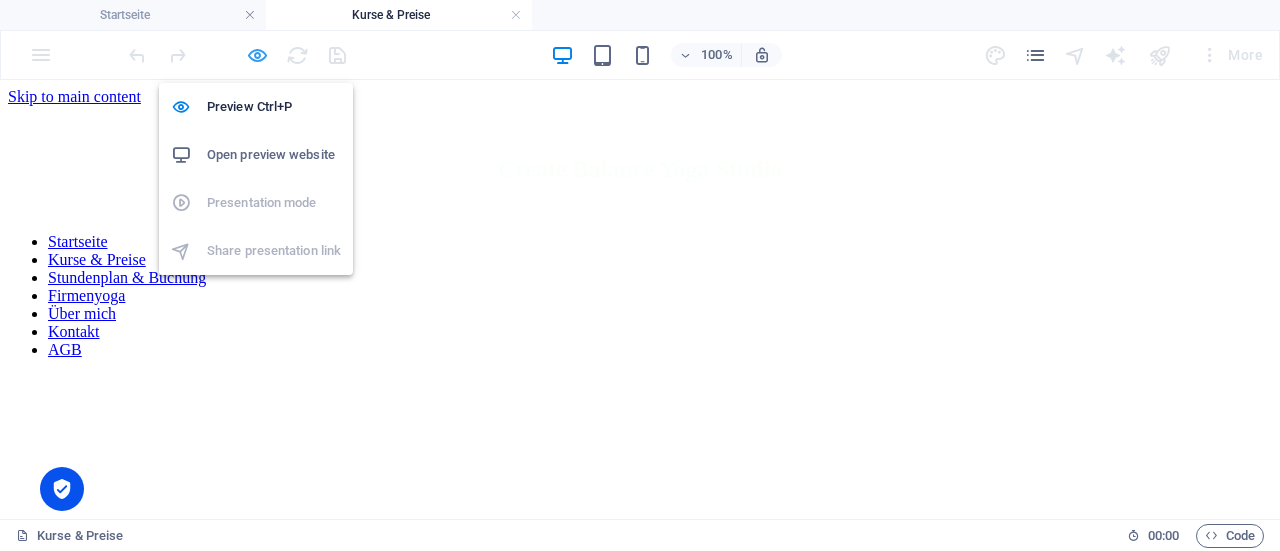 click at bounding box center (257, 55) 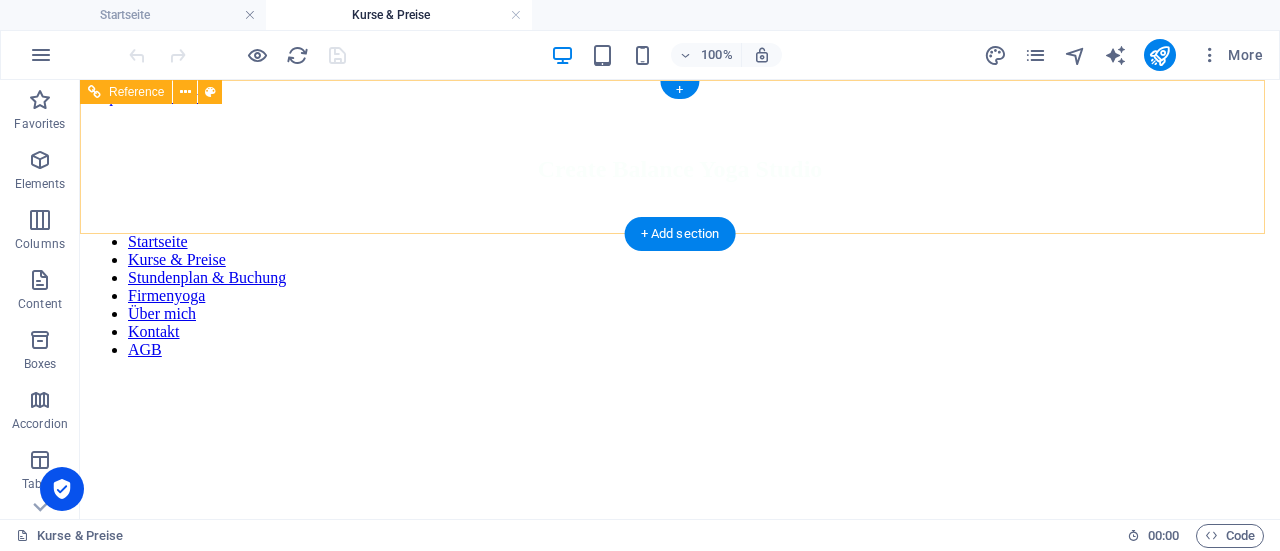 click on "Startseite Kurse & Preise Stundenplan & Buchung Firmenyoga Über mich   Kontakt AGB" at bounding box center [680, 296] 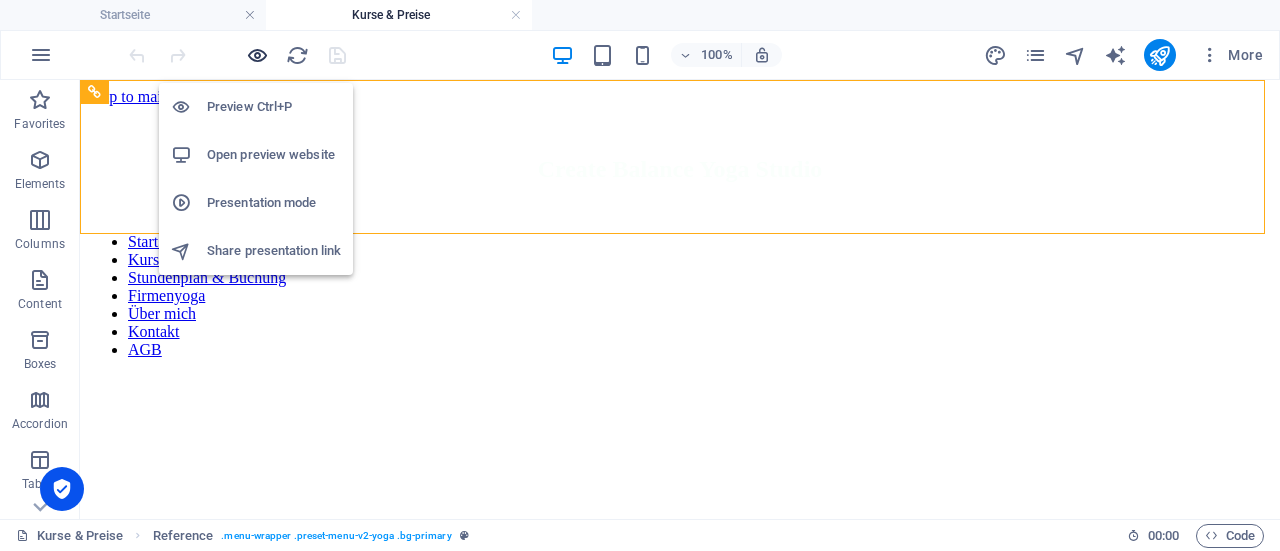 click at bounding box center [257, 55] 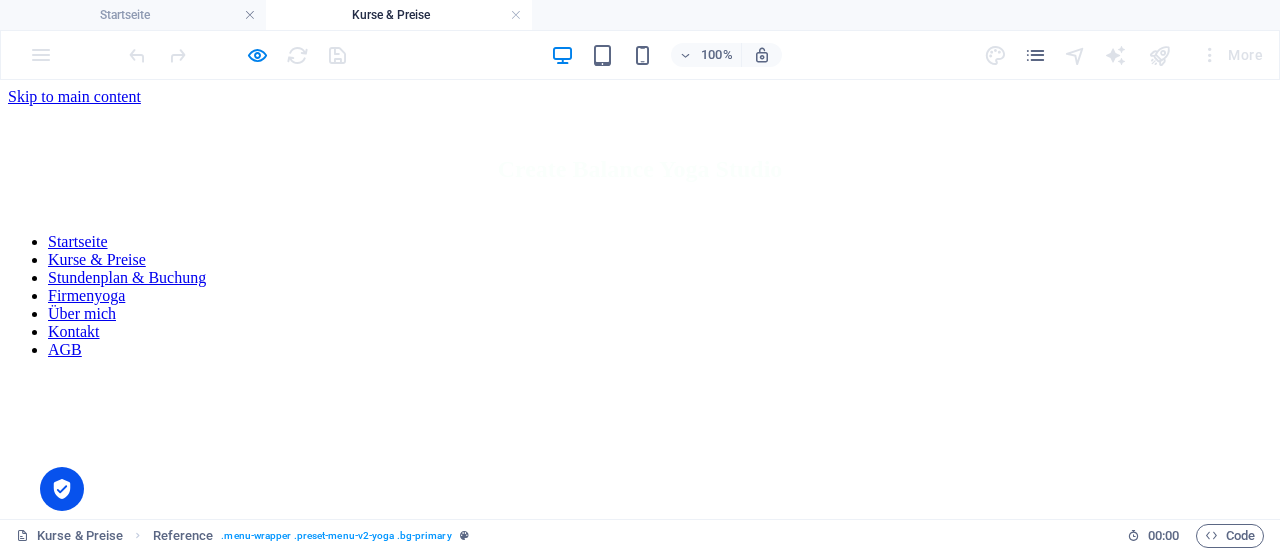 click on "Kontakt" at bounding box center [74, 331] 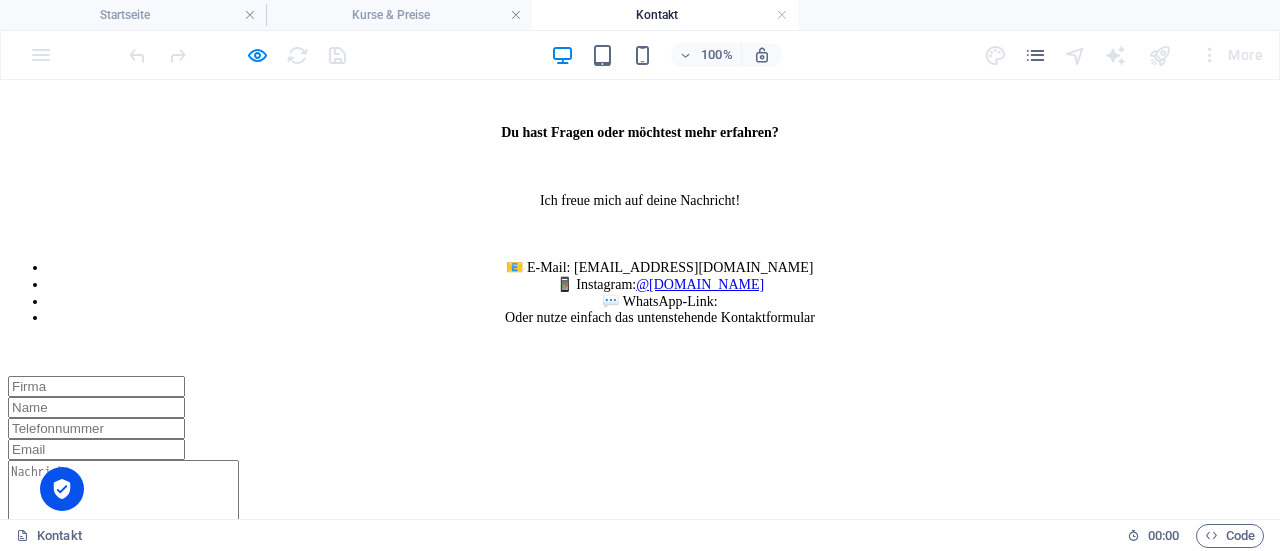scroll, scrollTop: 0, scrollLeft: 0, axis: both 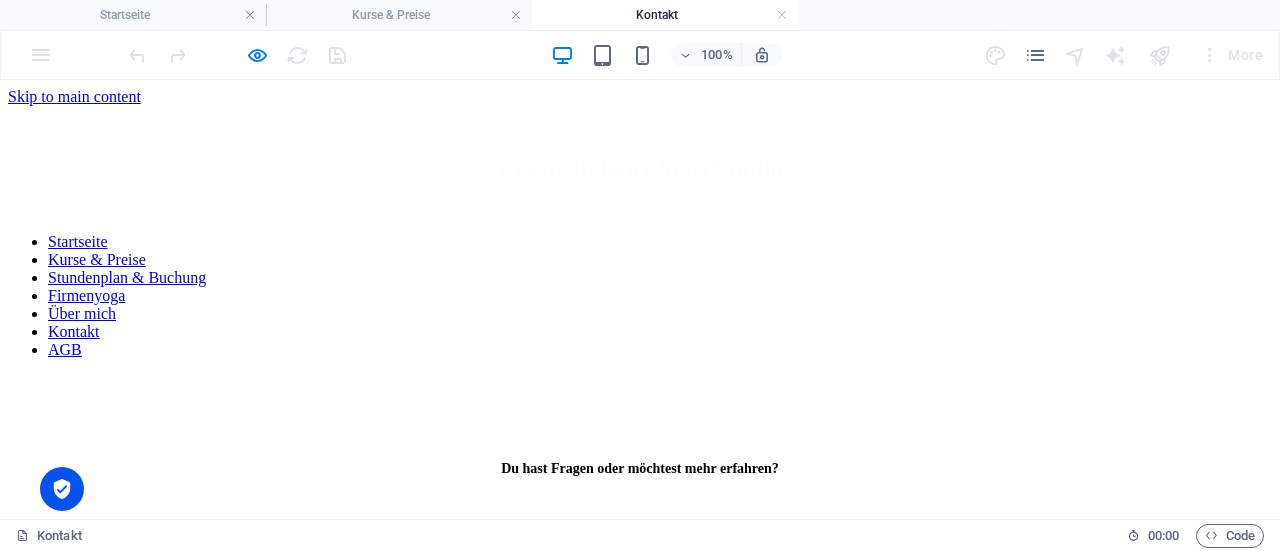 click on "Startseite Kurse & Preise Stundenplan & Buchung Firmenyoga Über mich   Kontakt AGB" at bounding box center [640, 296] 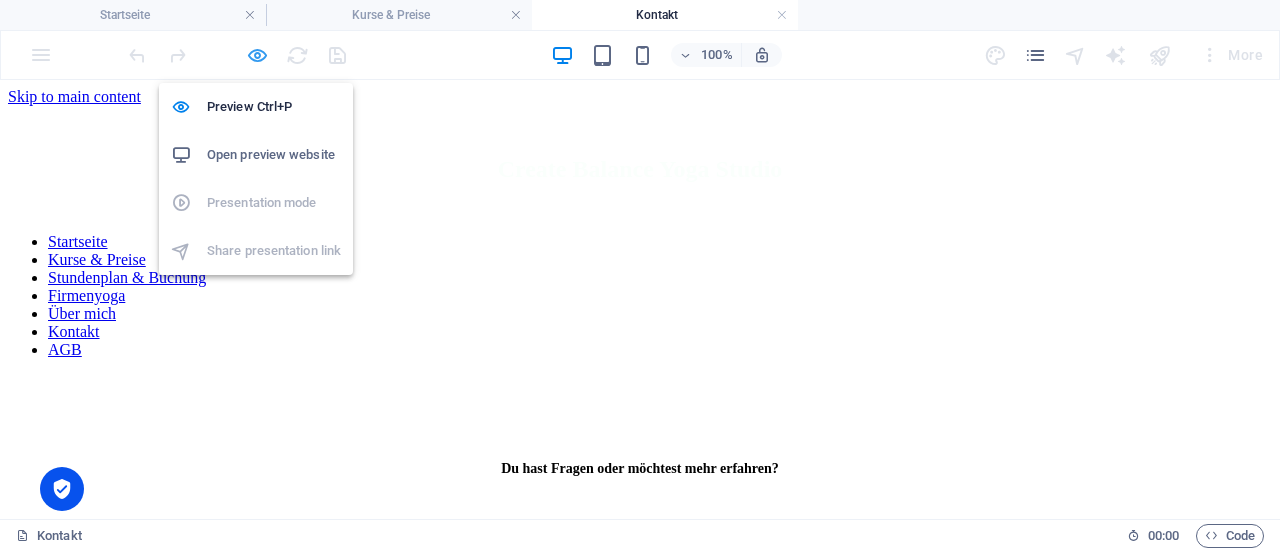click at bounding box center [257, 55] 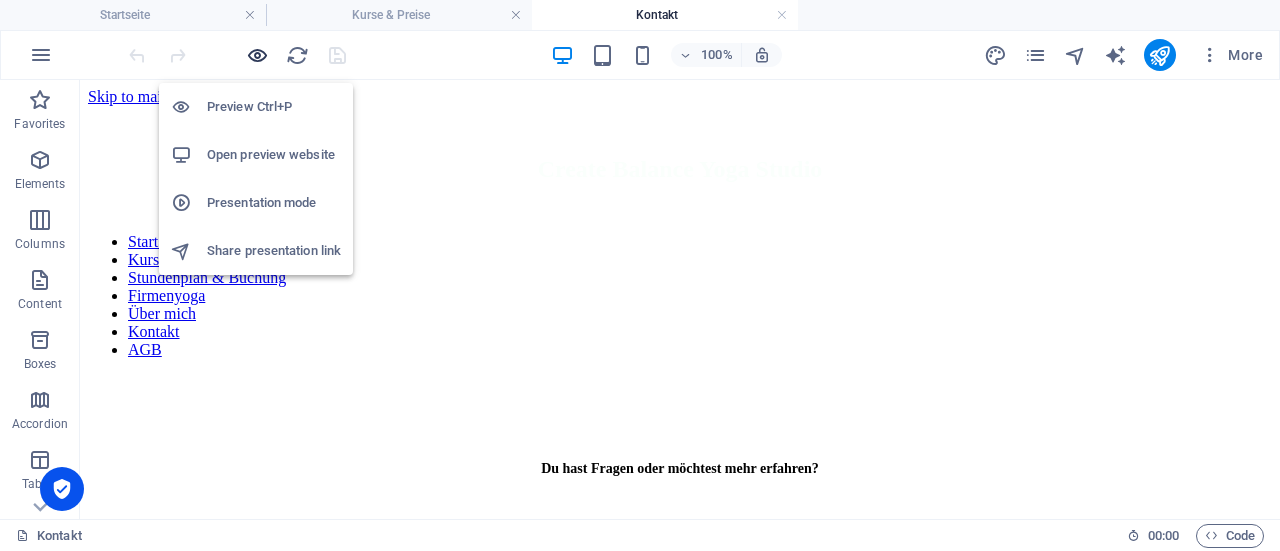 click at bounding box center [257, 55] 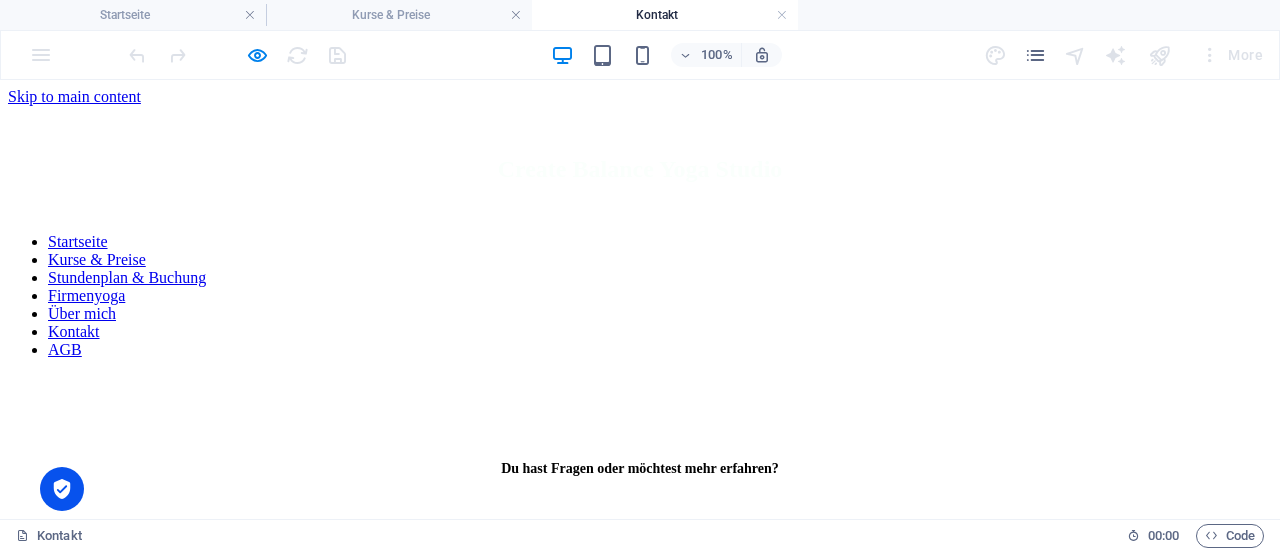 click on "Startseite" at bounding box center (78, 241) 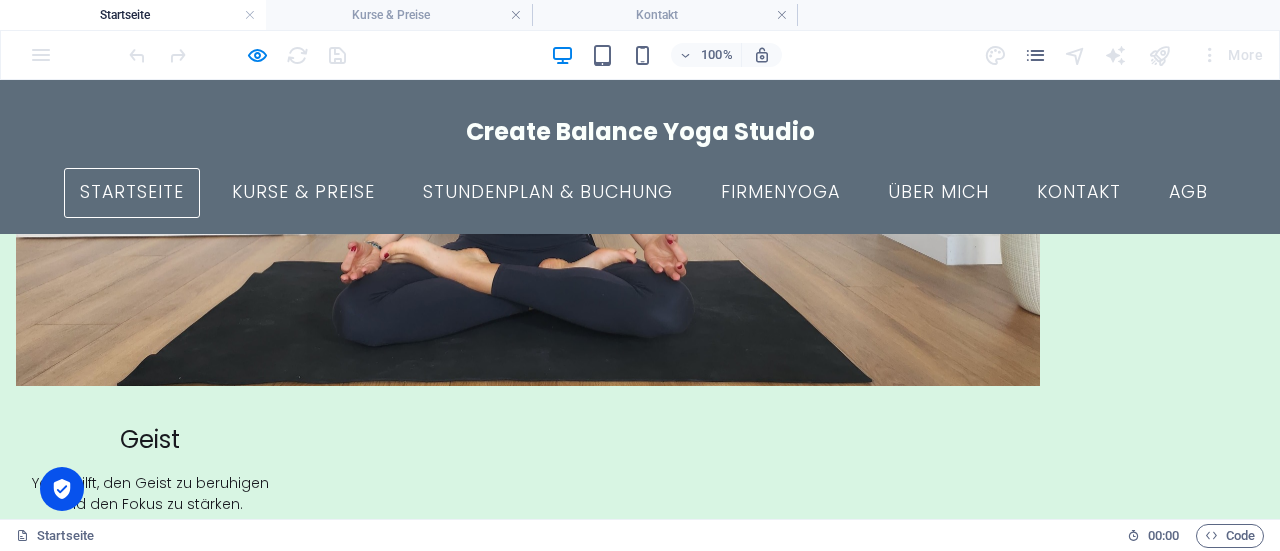 scroll, scrollTop: 1630, scrollLeft: 0, axis: vertical 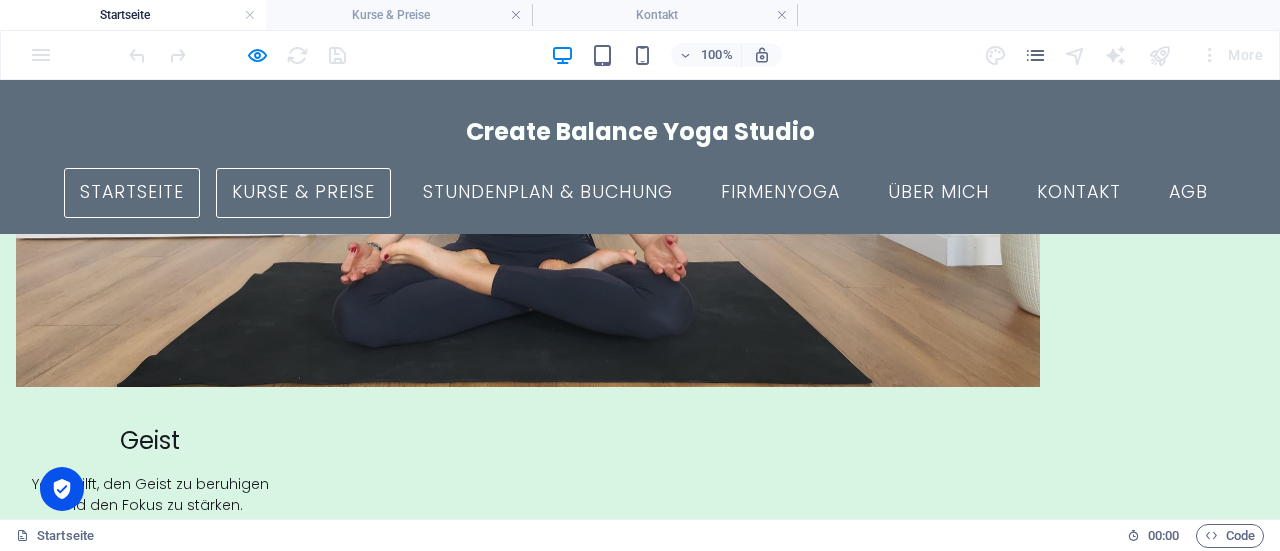 click on "Kurse & Preise" at bounding box center [303, 193] 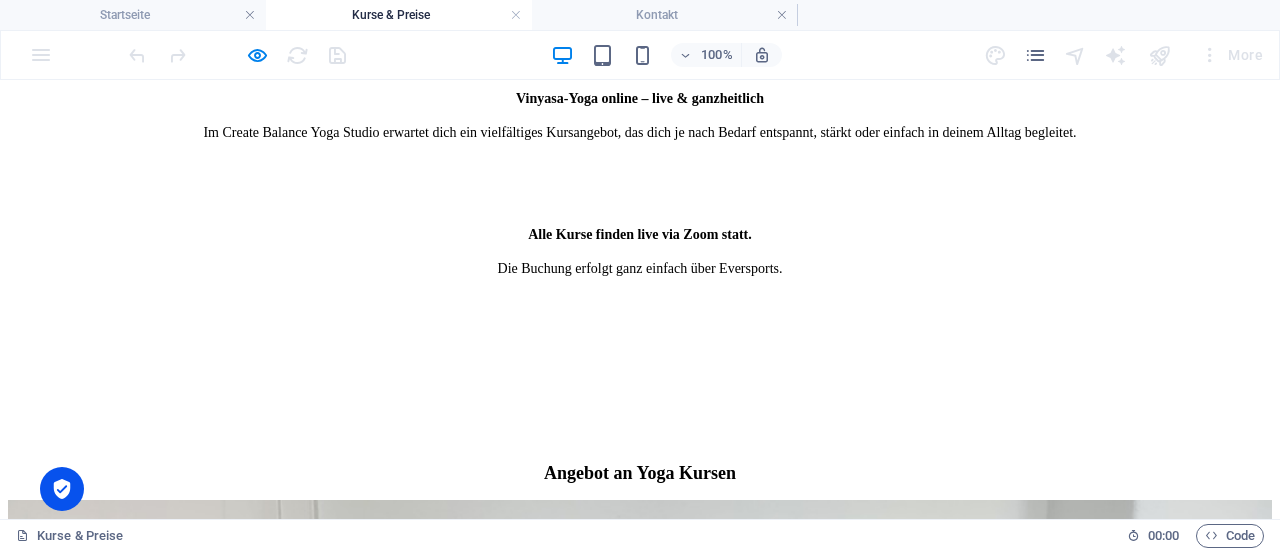 scroll, scrollTop: 0, scrollLeft: 0, axis: both 